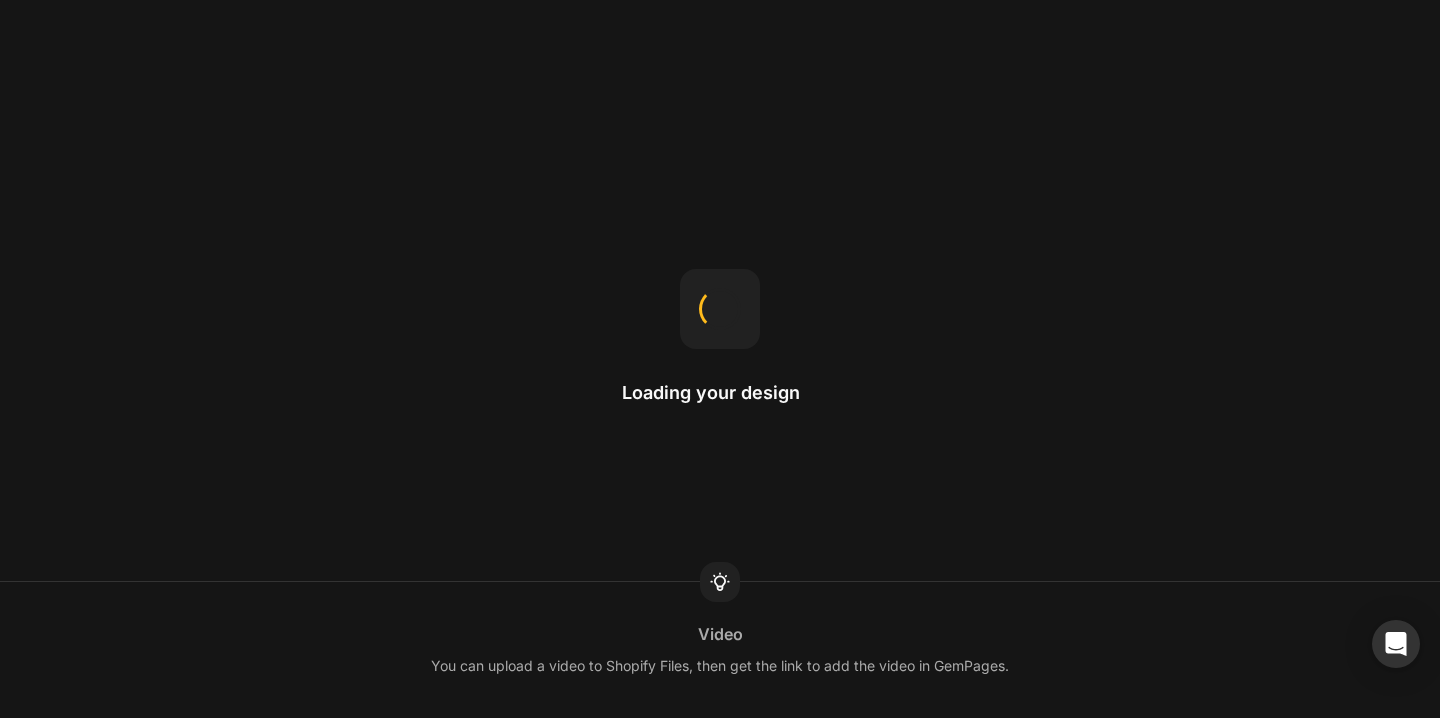 scroll, scrollTop: 0, scrollLeft: 0, axis: both 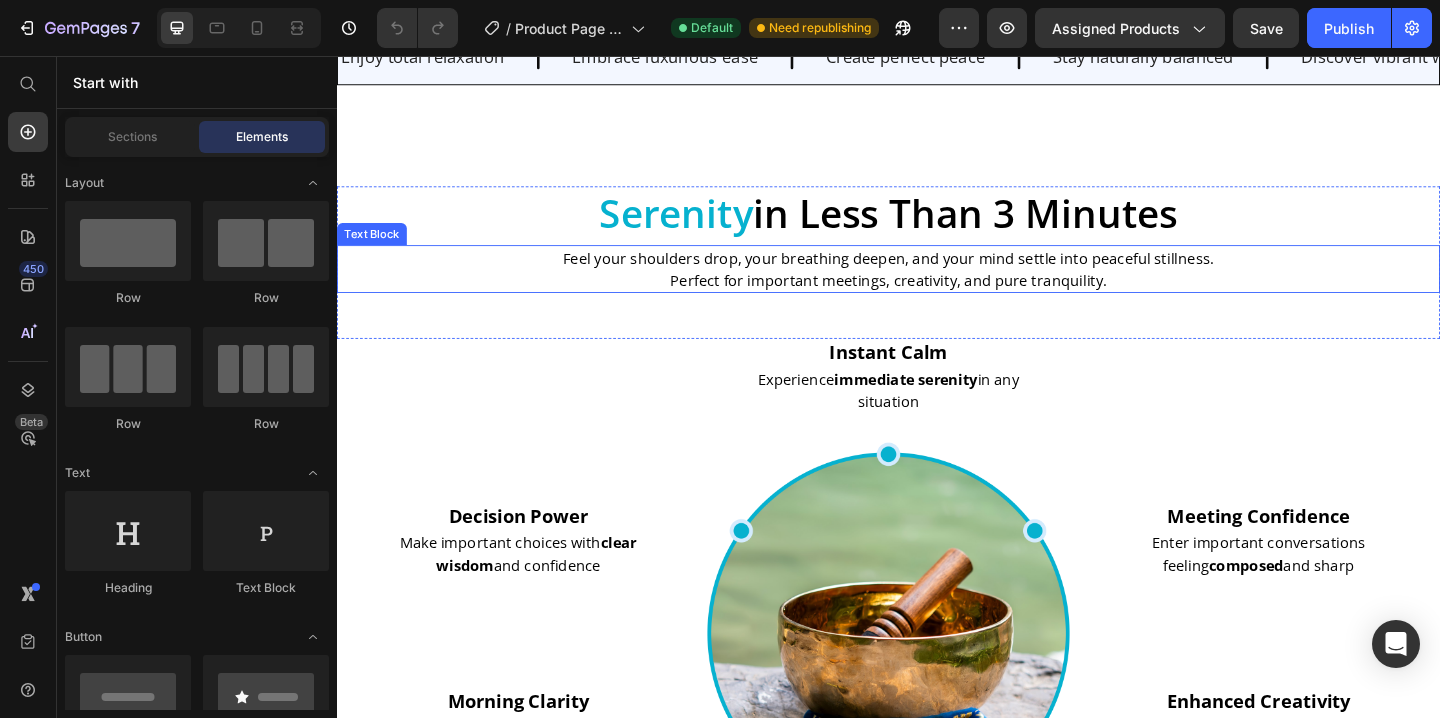 click on "Perfect for important meetings, creativity, and pure tranquility." at bounding box center (937, 300) 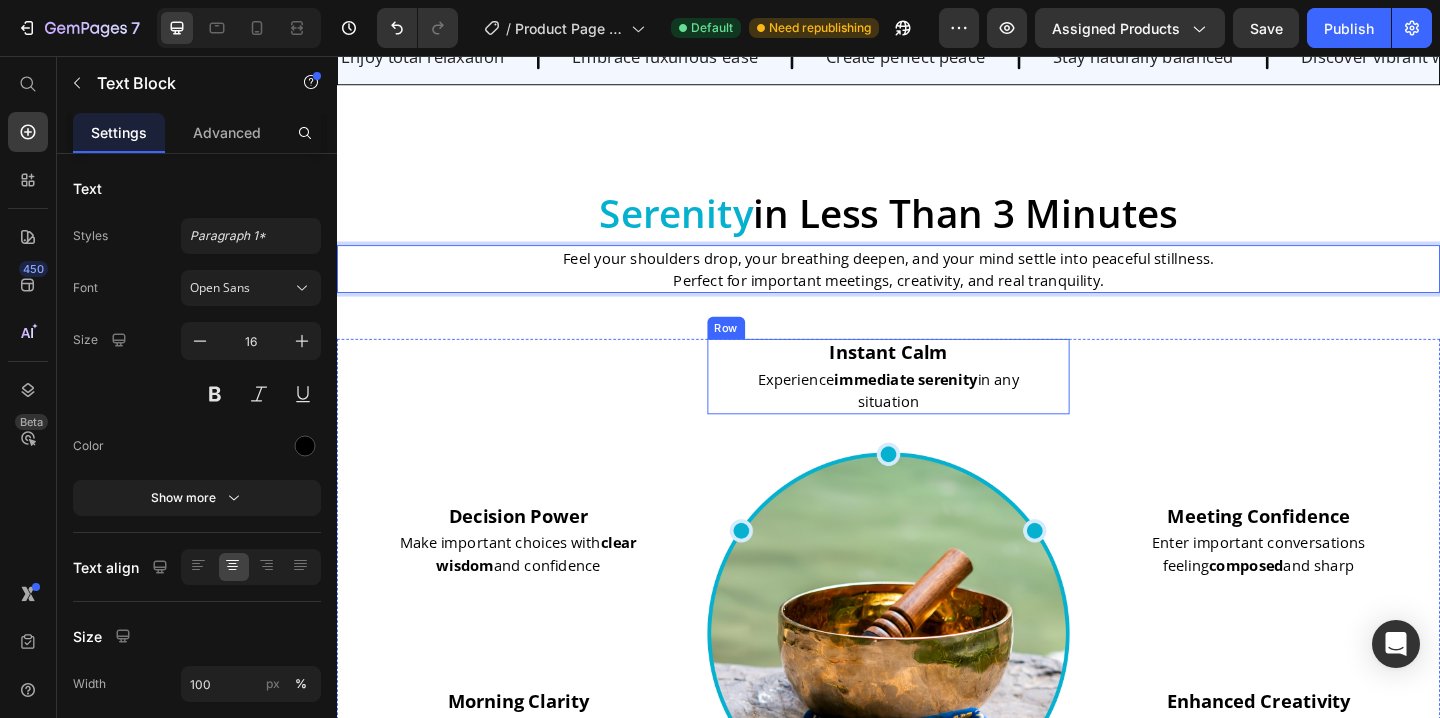 click on "Instant Calm Heading Experience  immediate serenity  in any situation Text [GEOGRAPHIC_DATA]" at bounding box center [937, 405] 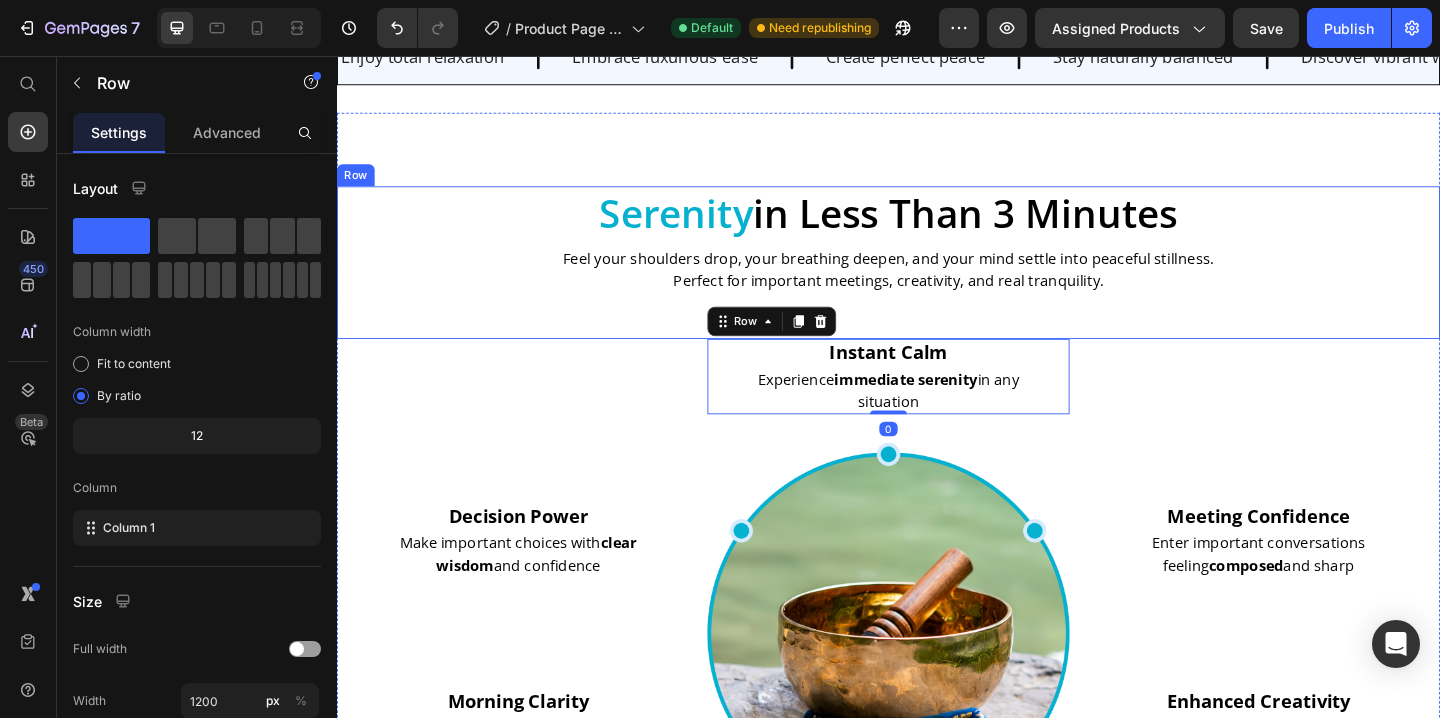 click on "Serenity  in Less Than 3 Minutes Heading Feel your shoulders drop, your breathing deepen, and your mind settle into peaceful stillness.  Perfect for important meetings, creativity, and real tranquility. Text Block" at bounding box center [937, 281] 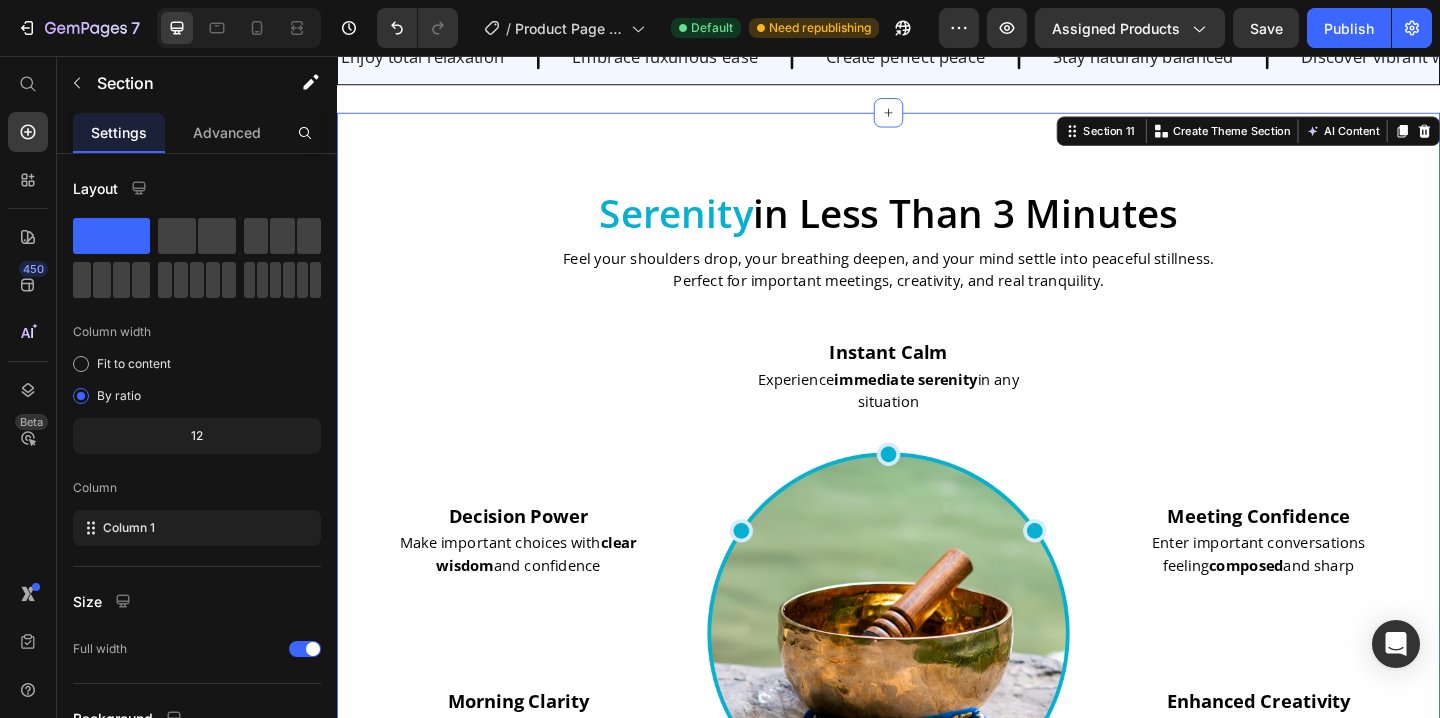 click on "Serenity  in Less Than 3 Minutes Heading Feel your shoulders drop, your breathing deepen, and your mind settle into peaceful stillness.  Perfect for important meetings, creativity, and real tranquility. Text Block Row Decision Power Heading Make important choices with  clear wisdom  and confidence Text Block Row Morning Clarity Heading Start each day  clear , focused, and ready for anything Text Block Row Instant Calm Heading Experience  immediate serenity  in any situation Text Block Row Image Perfect Sleep Prep Heading Finish your day with  gentle peace  for restful sleep Text Block Row Meeting Confidence Heading Enter important conversations feeling  composed  and sharp Text Block Row Enhanced Creativity Heading Spark  innovative ideas  and flowing inspiration harmoniously Text Block Row Row Section 11   You can create reusable sections Create Theme Section AI Content Write with GemAI What would you like to describe here? Tone and Voice Persuasive Product Getting products... Show more Generate" at bounding box center (937, 577) 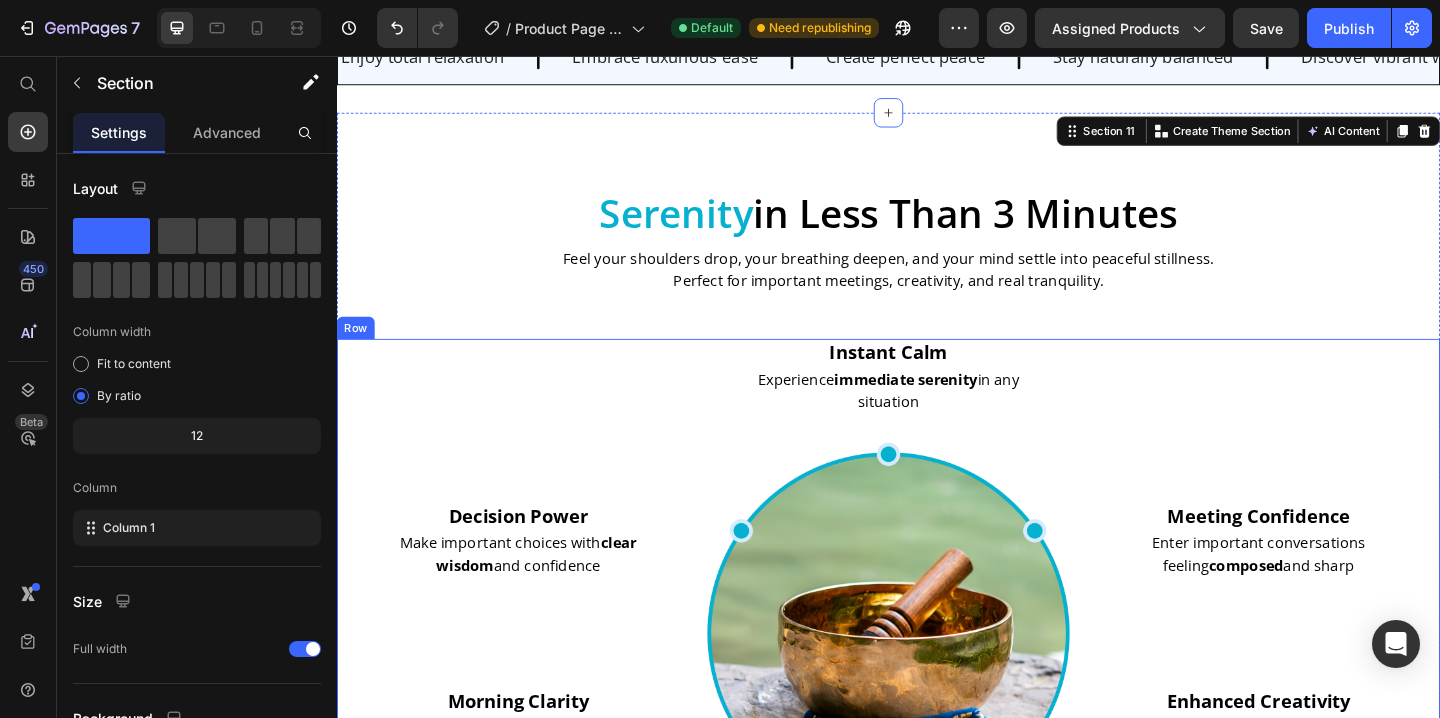 scroll, scrollTop: 5565, scrollLeft: 0, axis: vertical 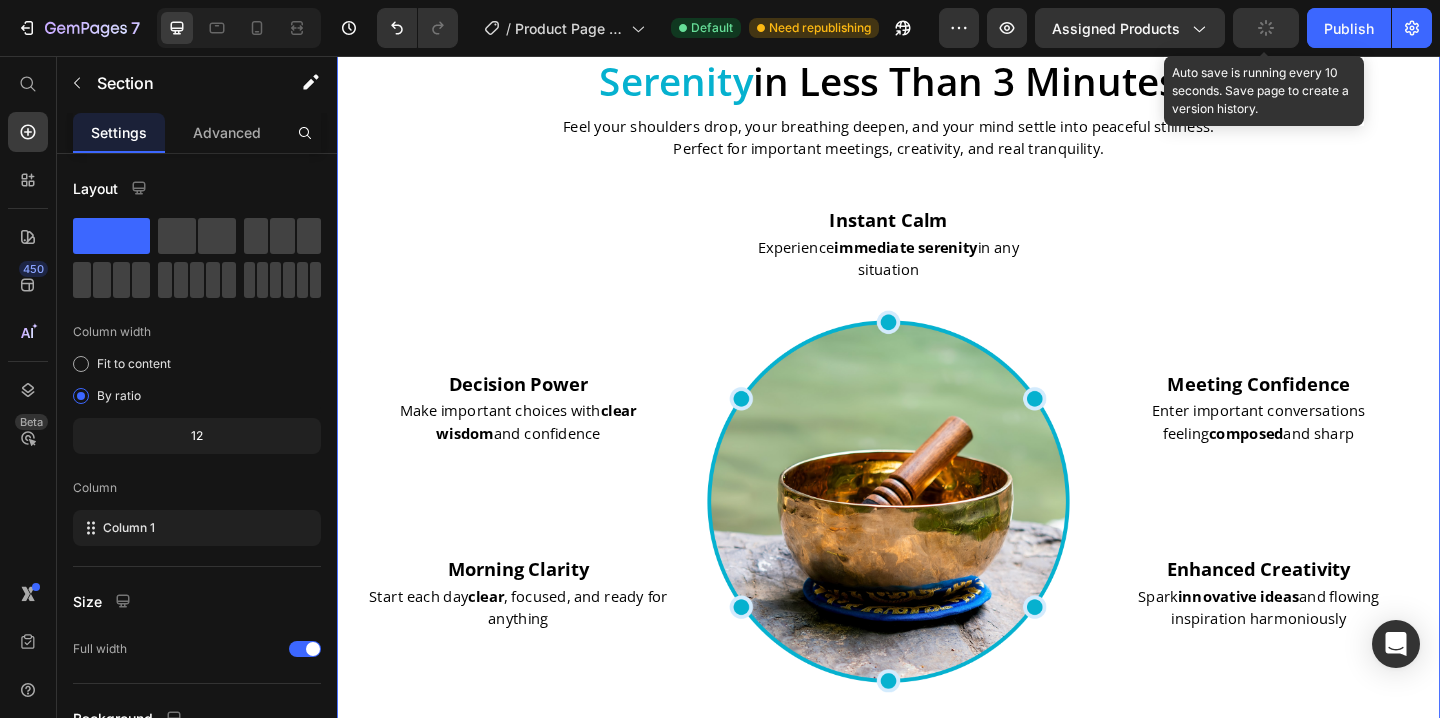 click 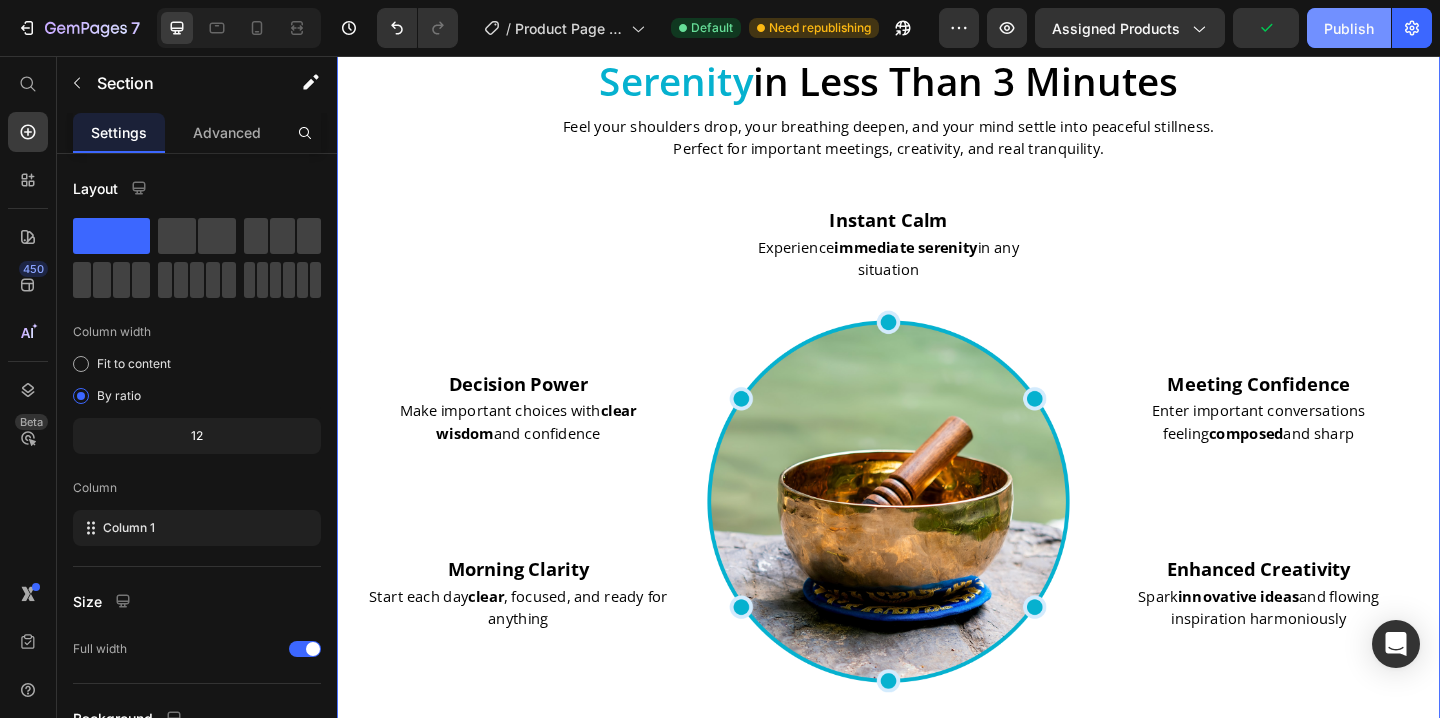 click on "Publish" at bounding box center (1349, 28) 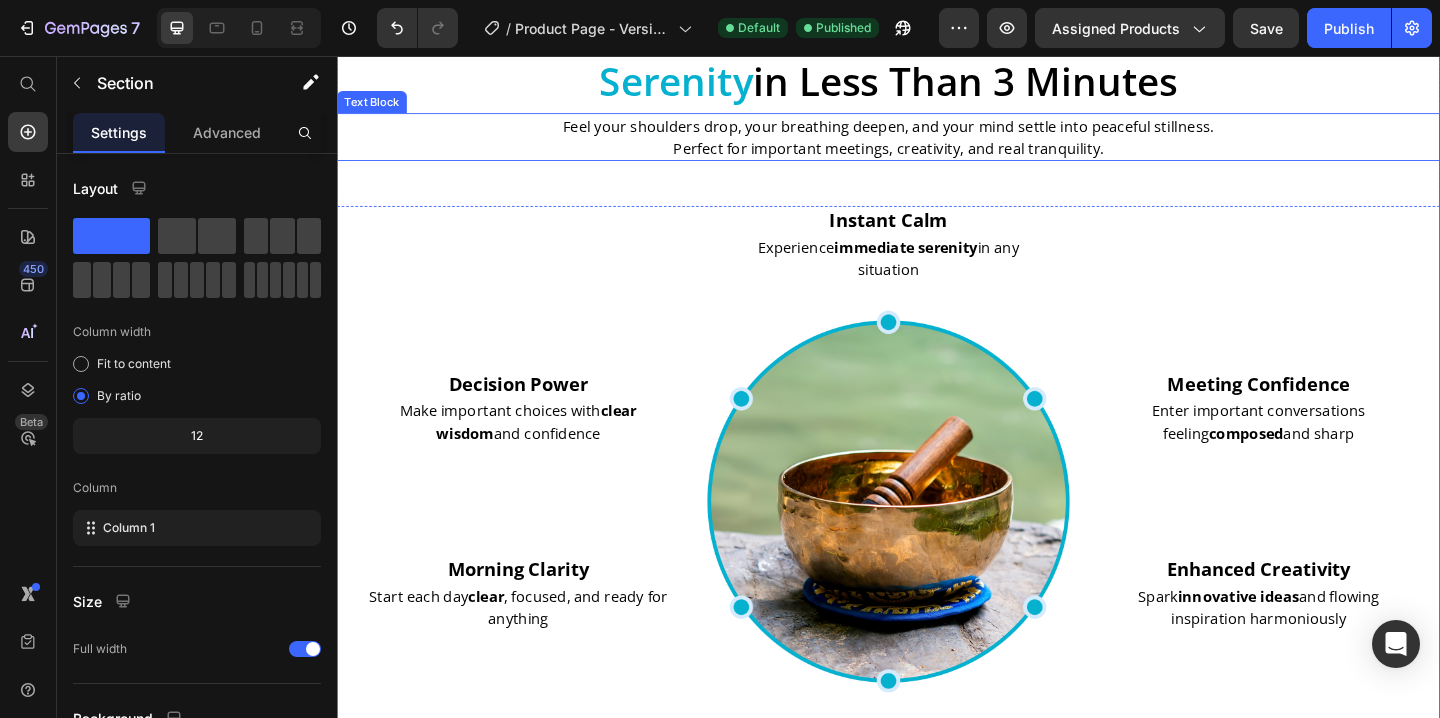 click on "Feel your shoulders drop, your breathing deepen, and your mind settle into peaceful stillness." at bounding box center (937, 132) 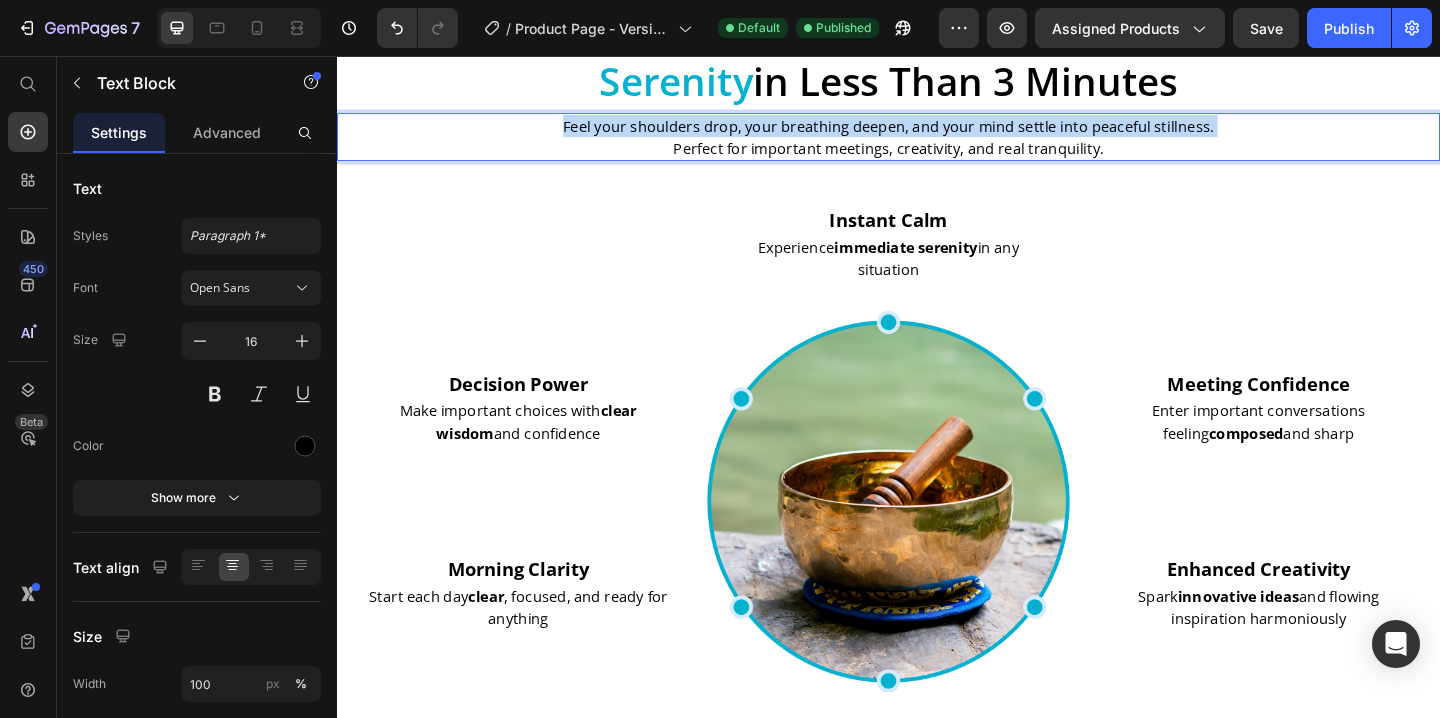 click on "Feel your shoulders drop, your breathing deepen, and your mind settle into peaceful stillness." at bounding box center (937, 132) 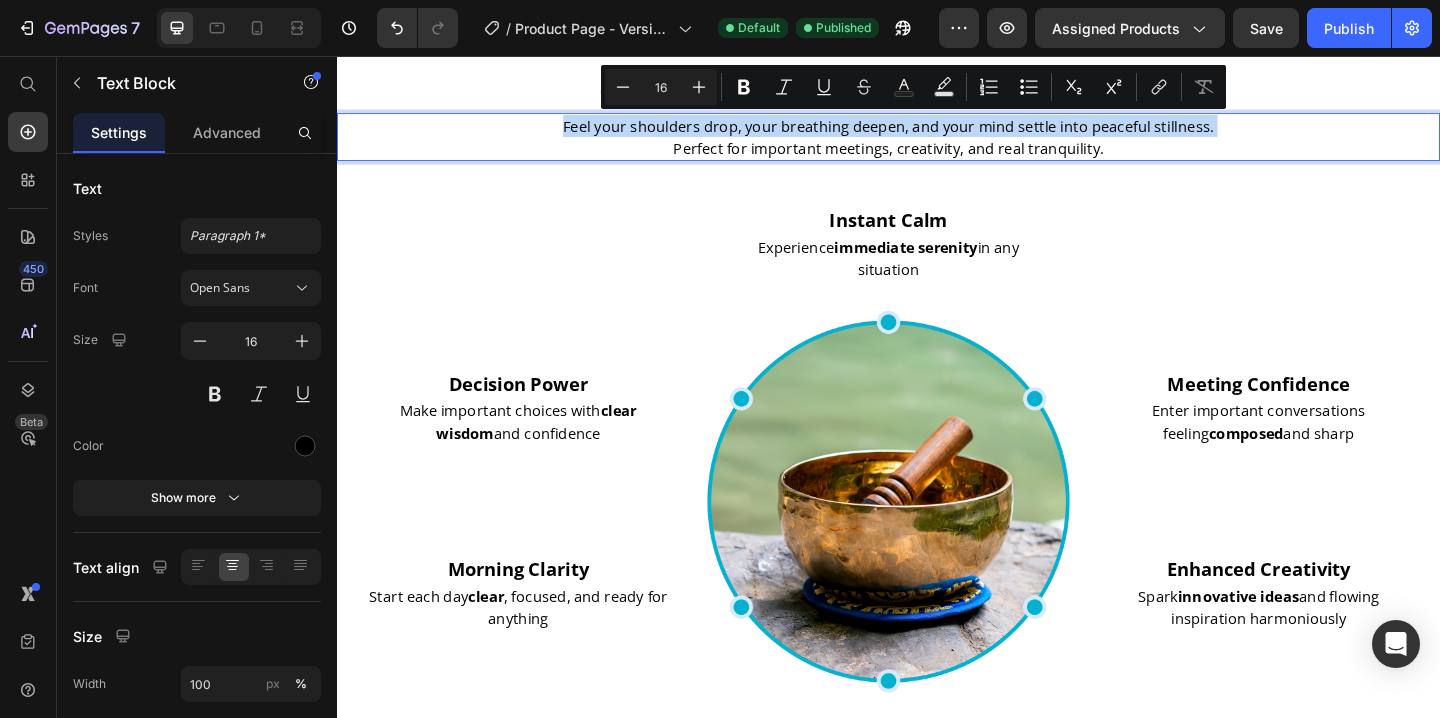 click on "Feel your shoulders drop, your breathing deepen, and your mind settle into peaceful stillness." at bounding box center [937, 132] 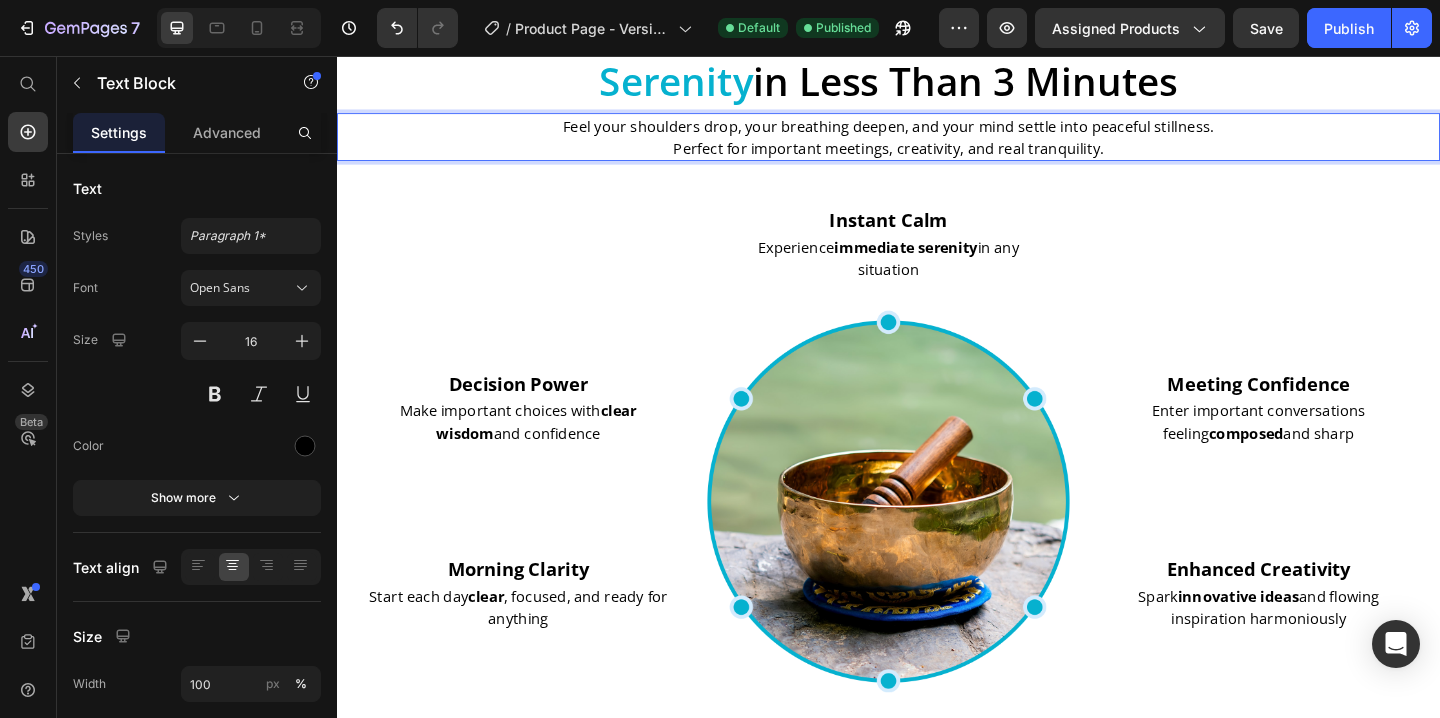 click on "Perfect for important meetings, creativity, and real tranquility." at bounding box center (937, 156) 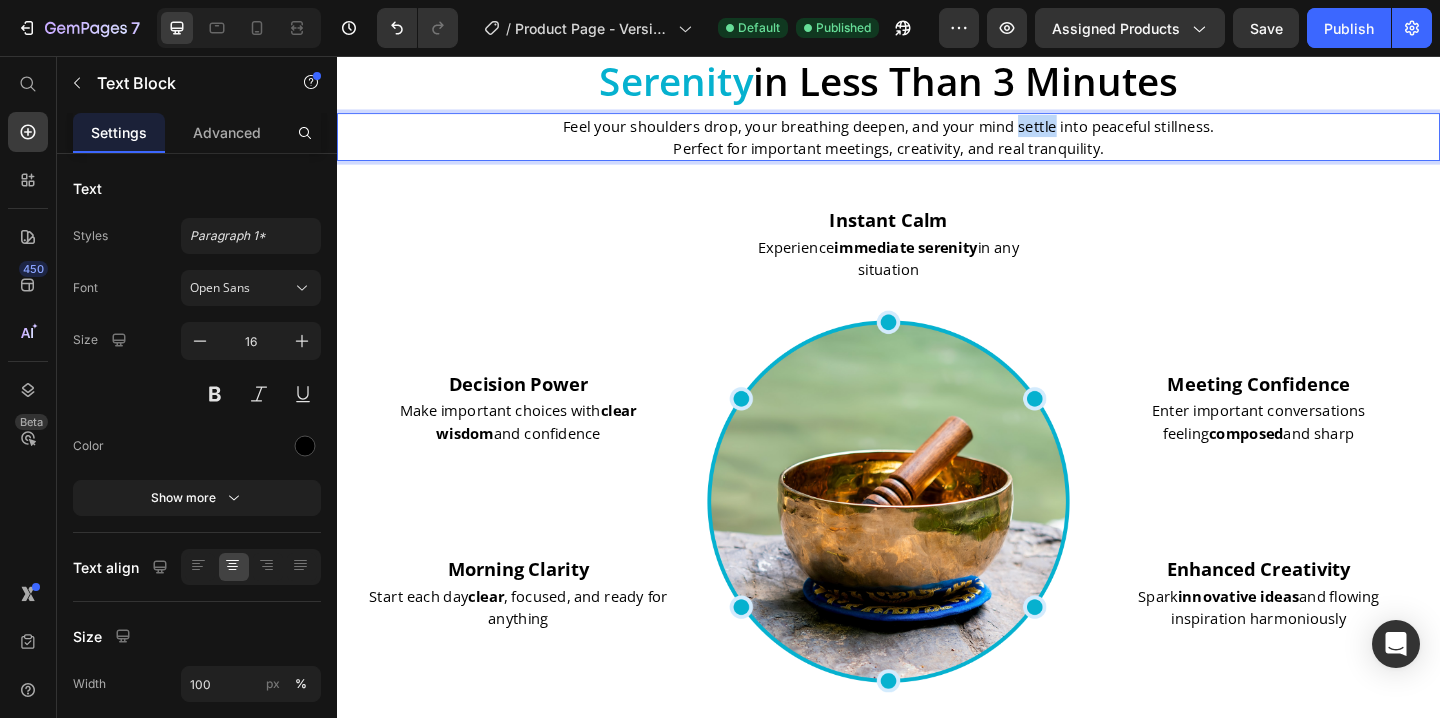 click on "Feel your shoulders drop, your breathing deepen, and your mind settle into peaceful stillness." at bounding box center (937, 132) 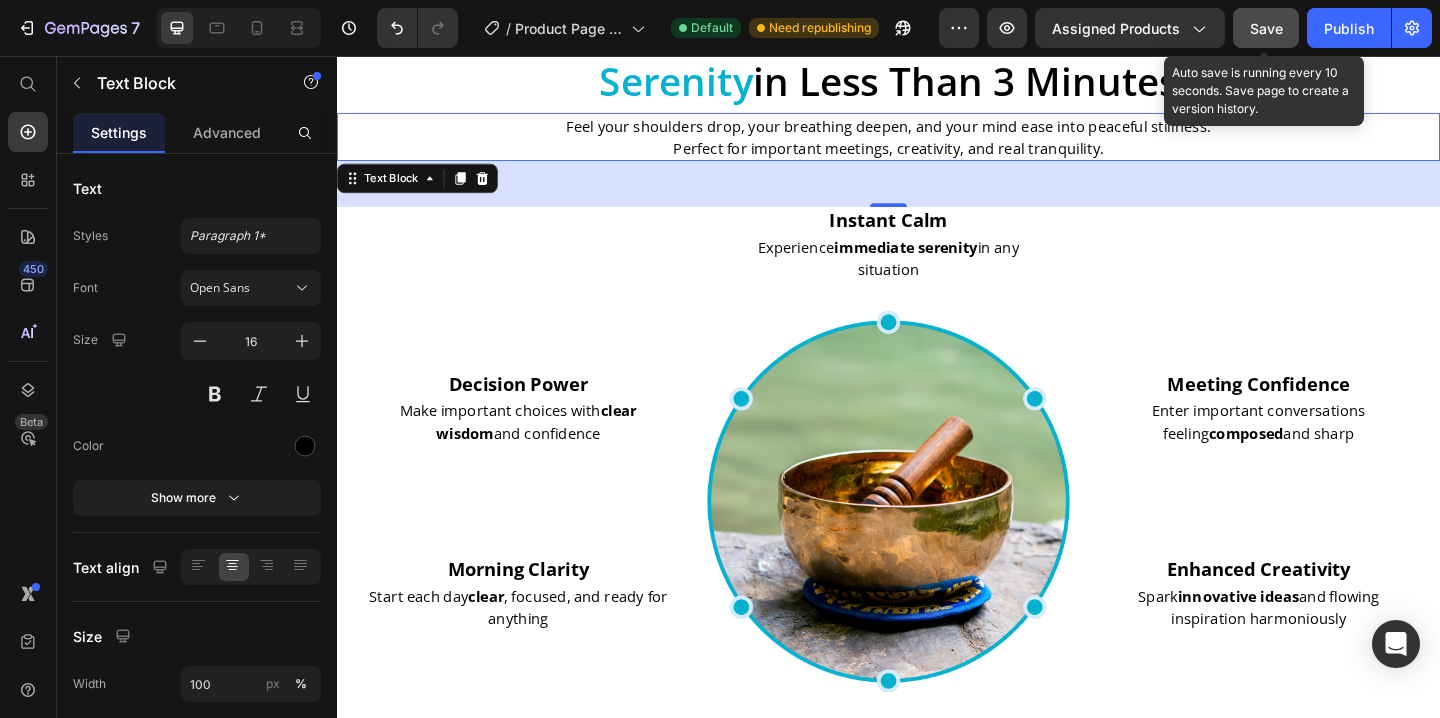 click on "Save" at bounding box center [1266, 28] 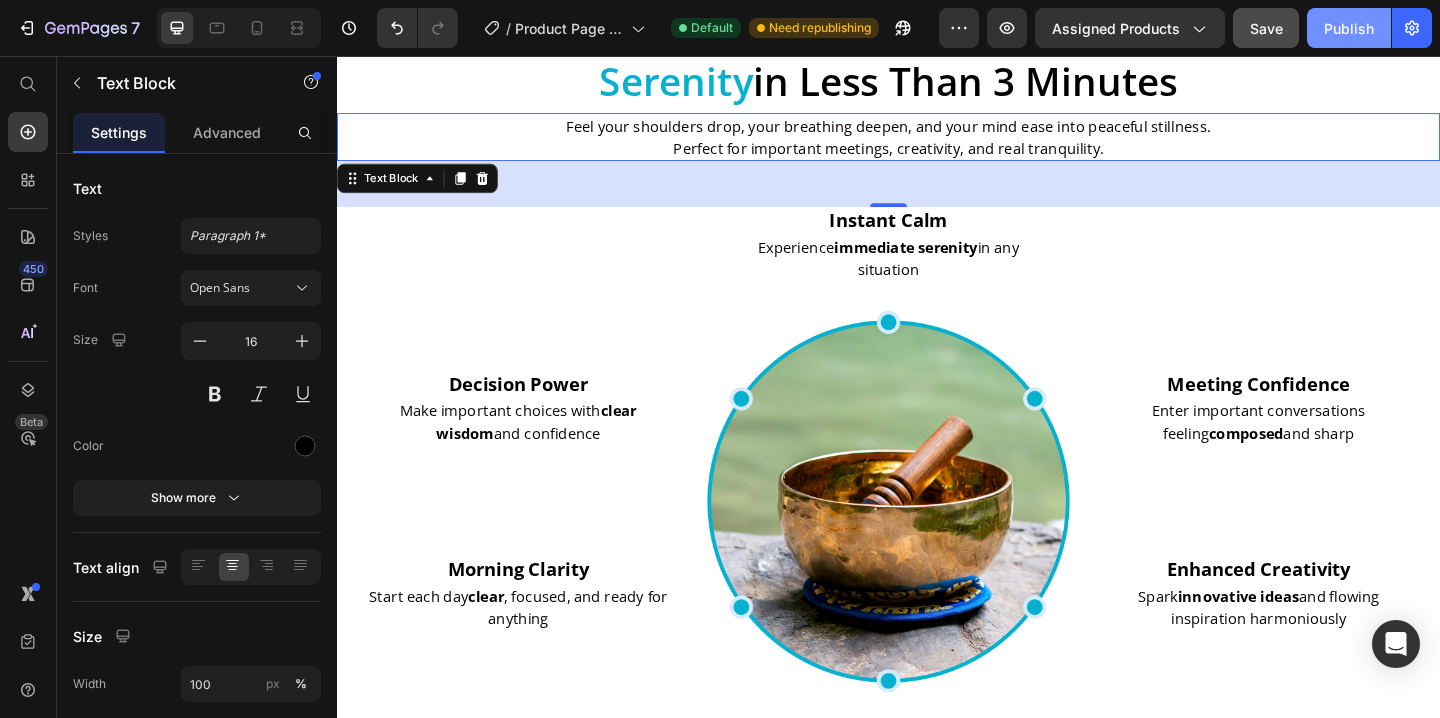 click on "Publish" at bounding box center (1349, 28) 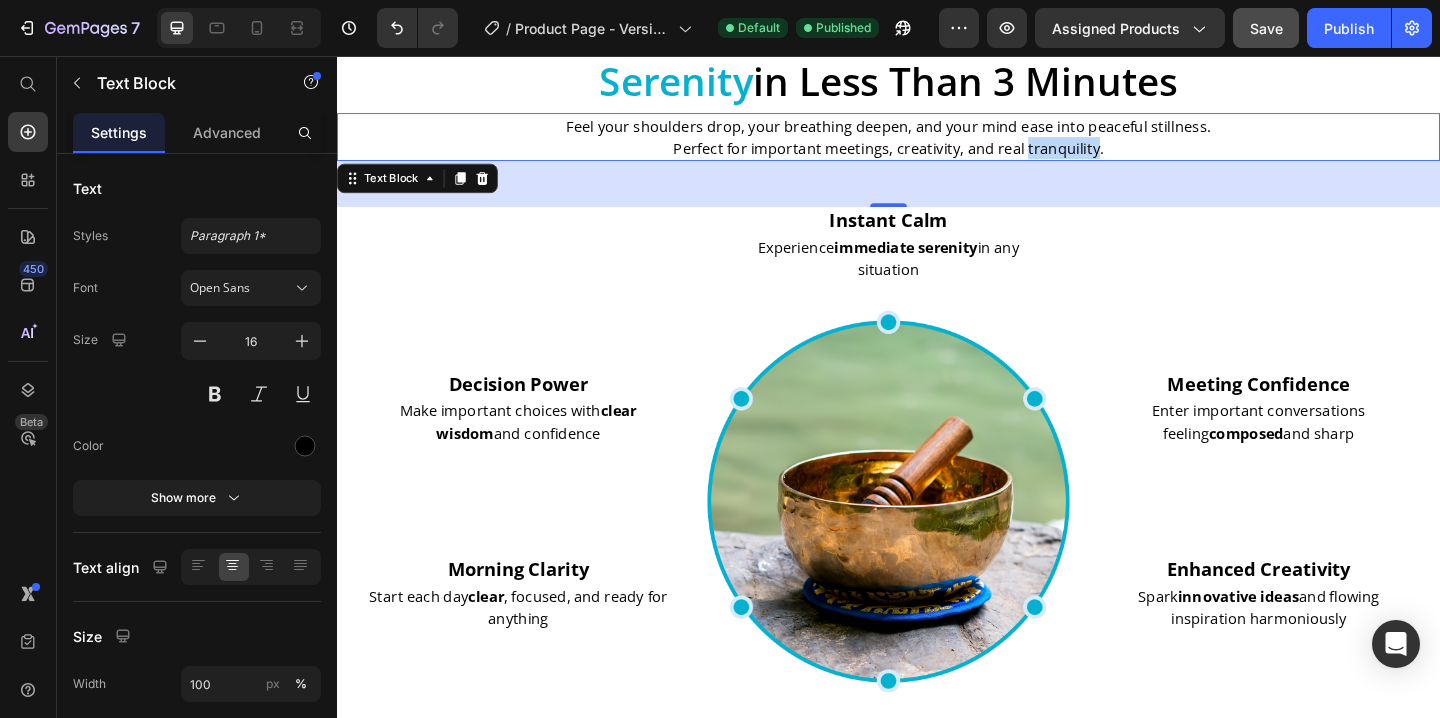 click on "Perfect for important meetings, creativity, and real tranquility." at bounding box center (937, 156) 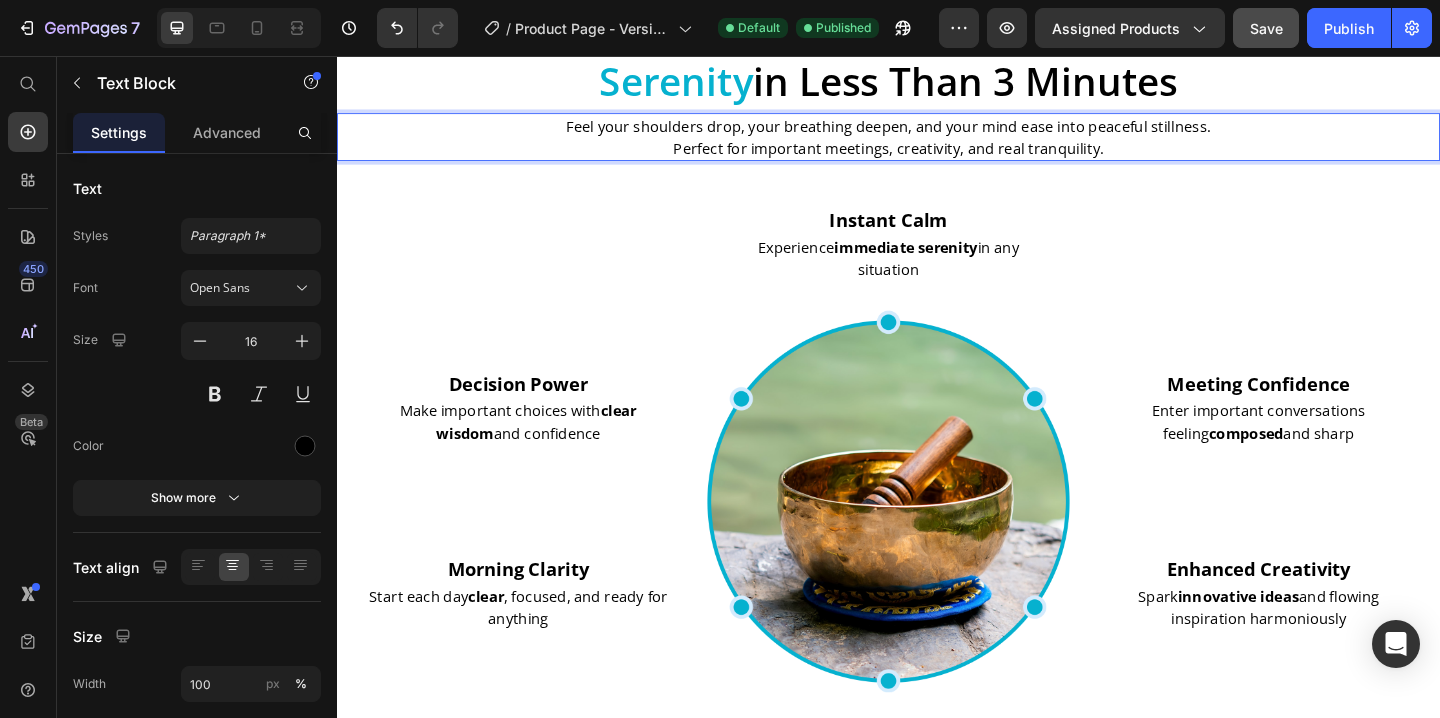 click on "Perfect for important meetings, creativity, and real tranquility." at bounding box center [937, 156] 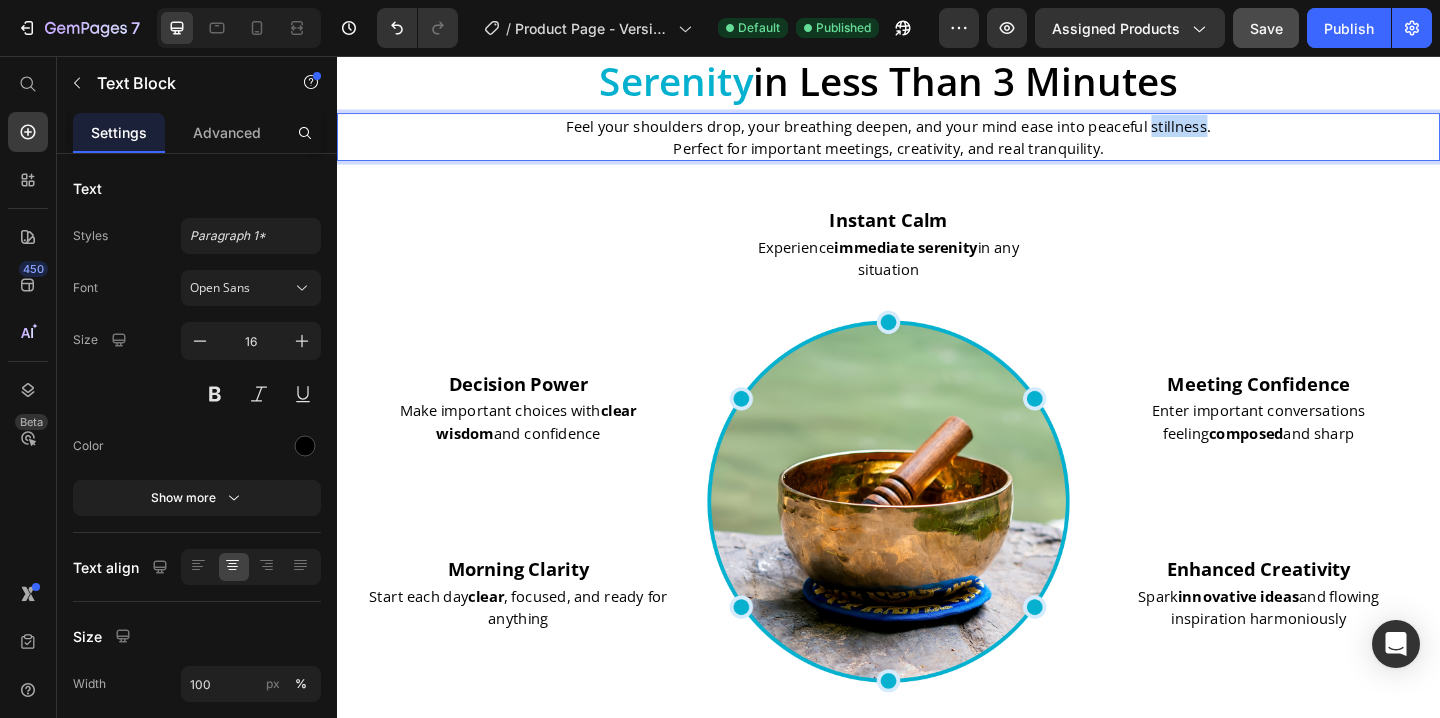 click on "Feel your shoulders drop, your breathing deepen, and your mind ease into peaceful stillness." at bounding box center (937, 132) 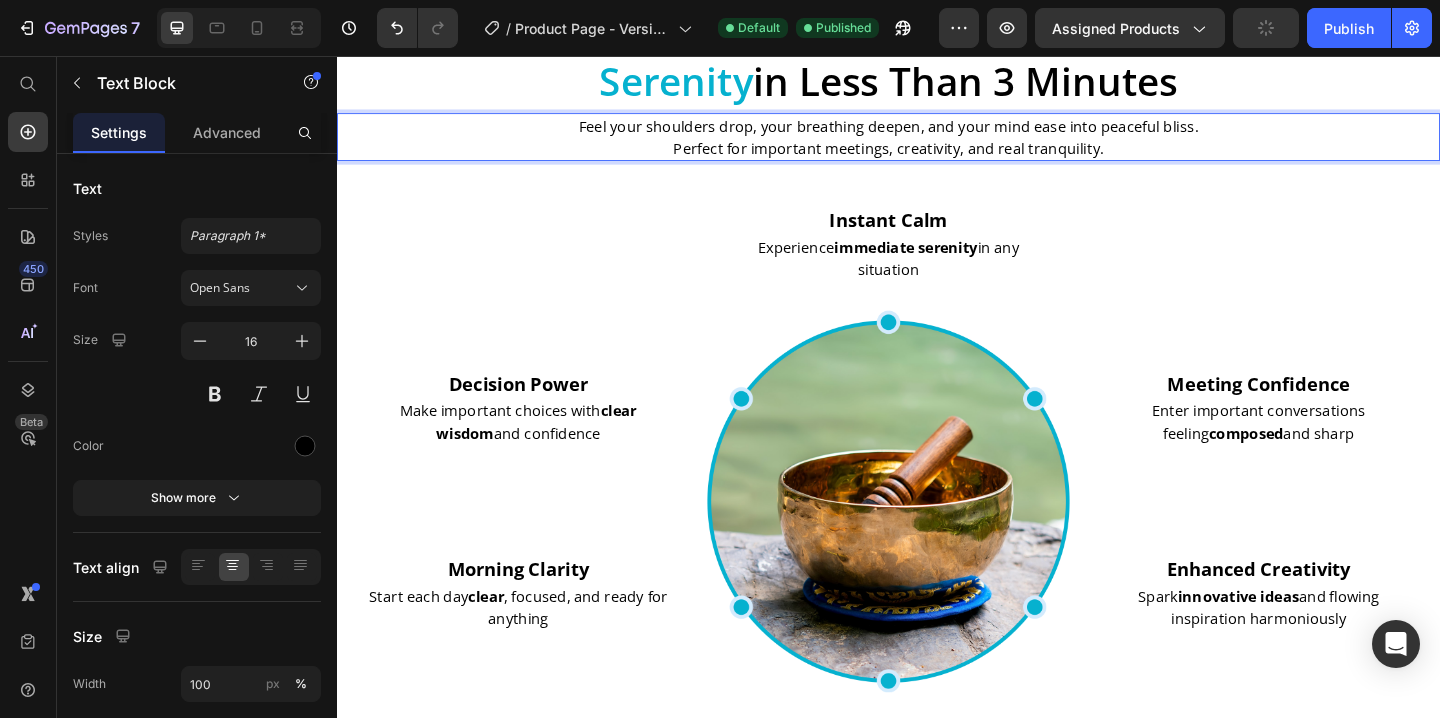 click on "Perfect for important meetings, creativity, and real tranquility." at bounding box center (937, 156) 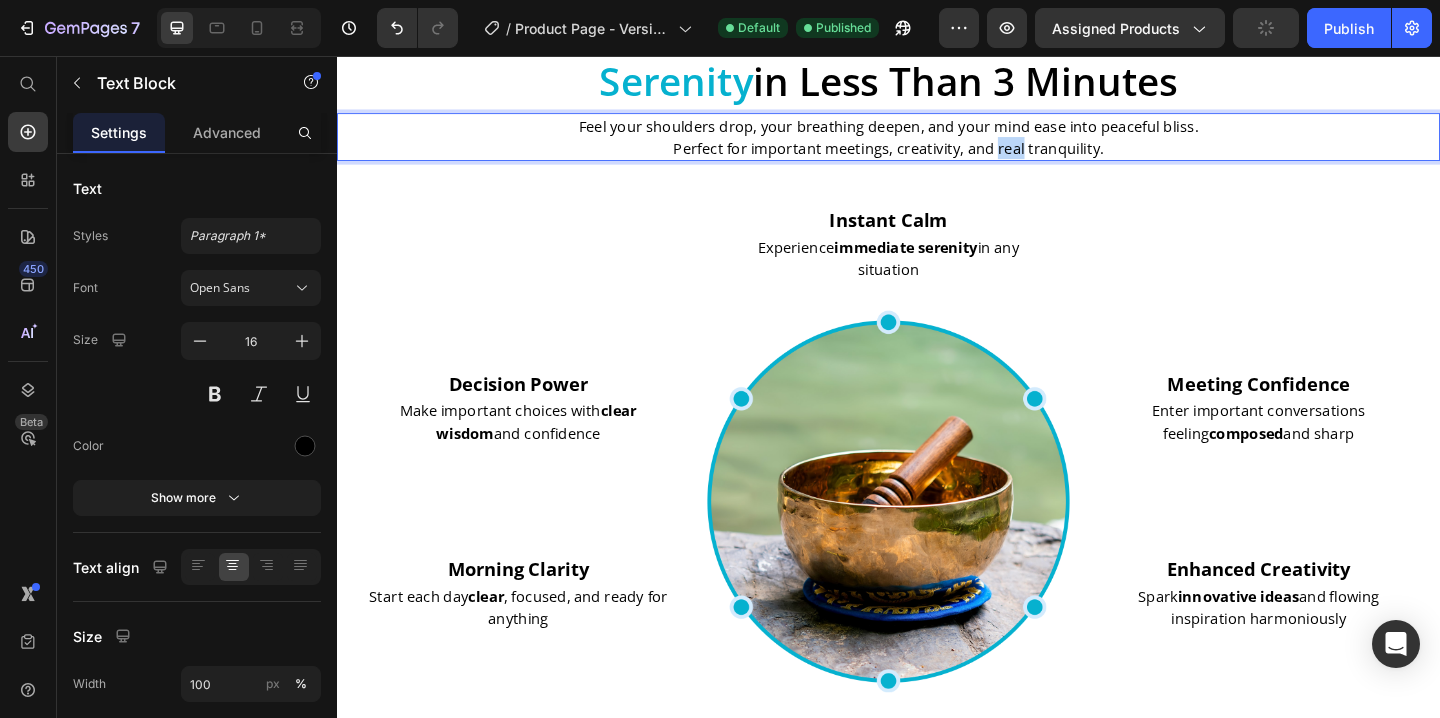 click on "Perfect for important meetings, creativity, and real tranquility." at bounding box center [937, 156] 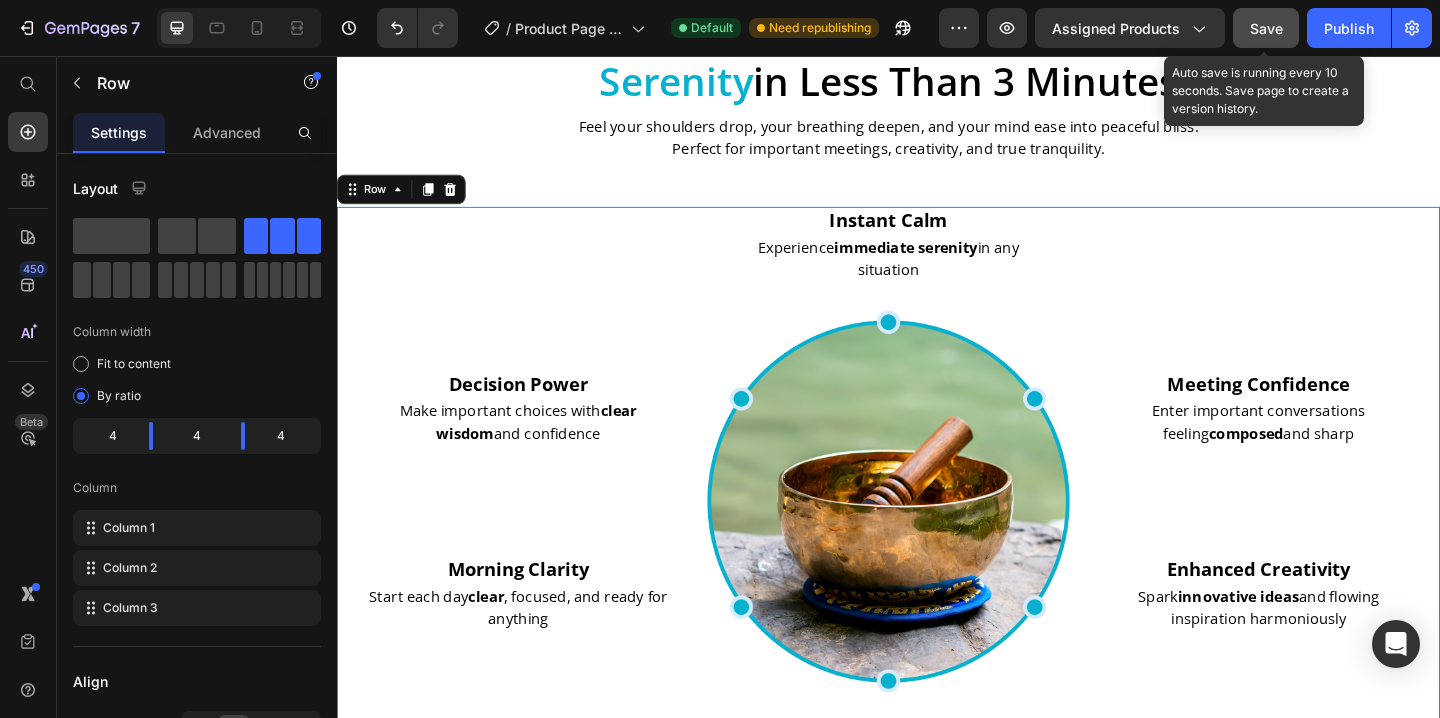 click on "Save" 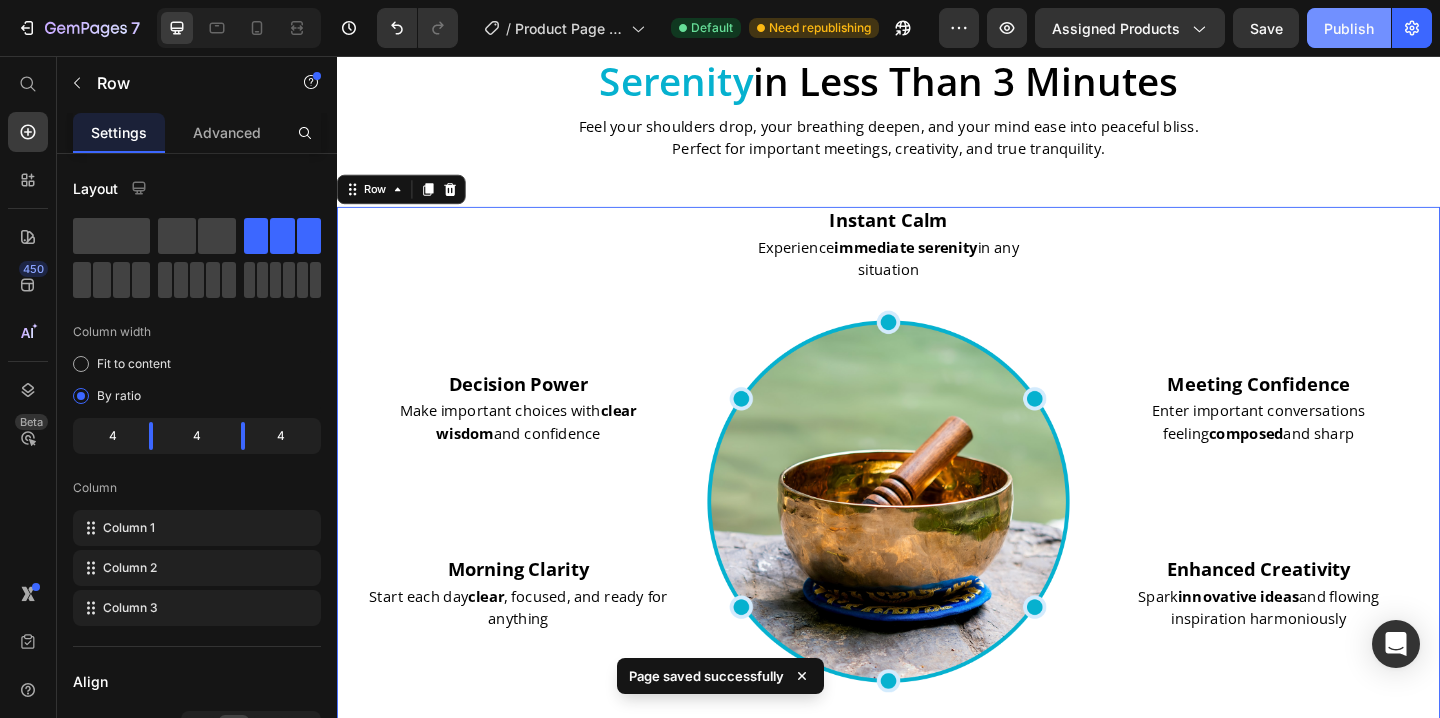 click on "Publish" at bounding box center (1349, 28) 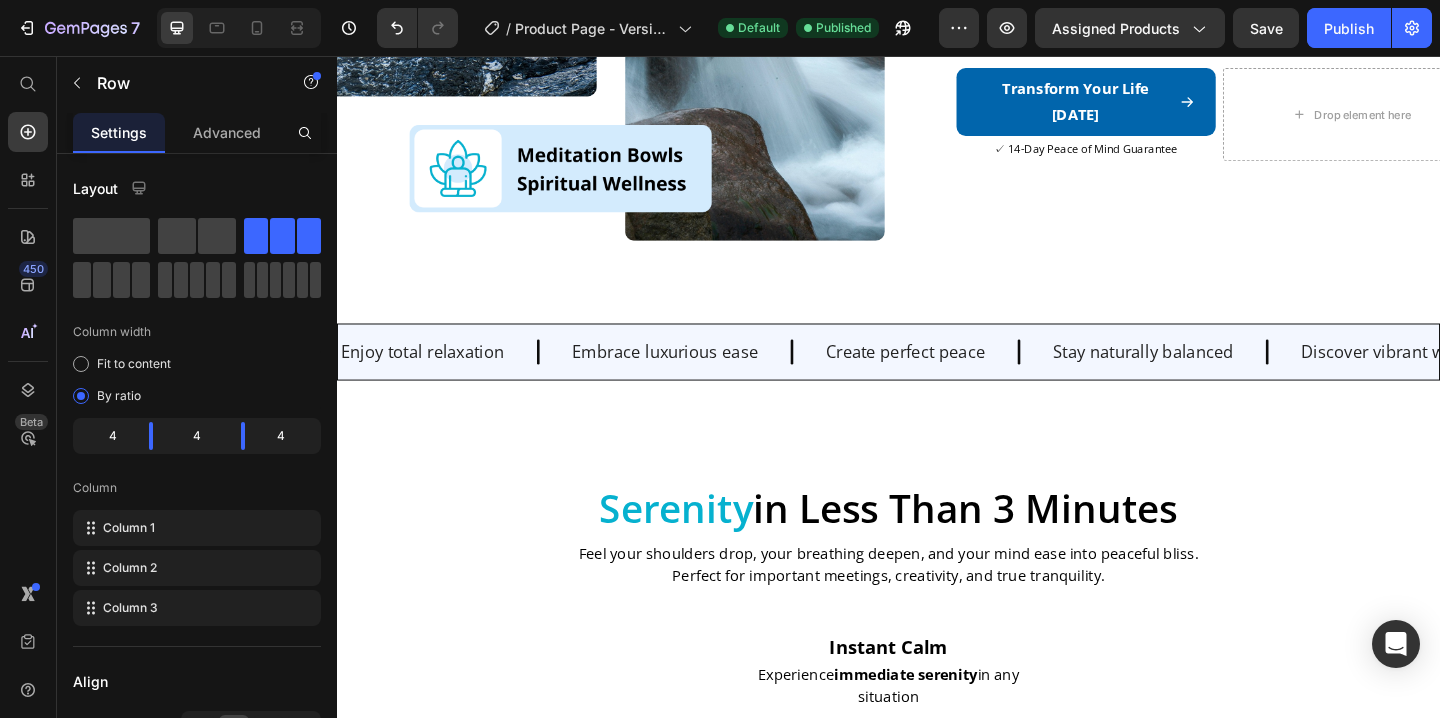 scroll, scrollTop: 4916, scrollLeft: 0, axis: vertical 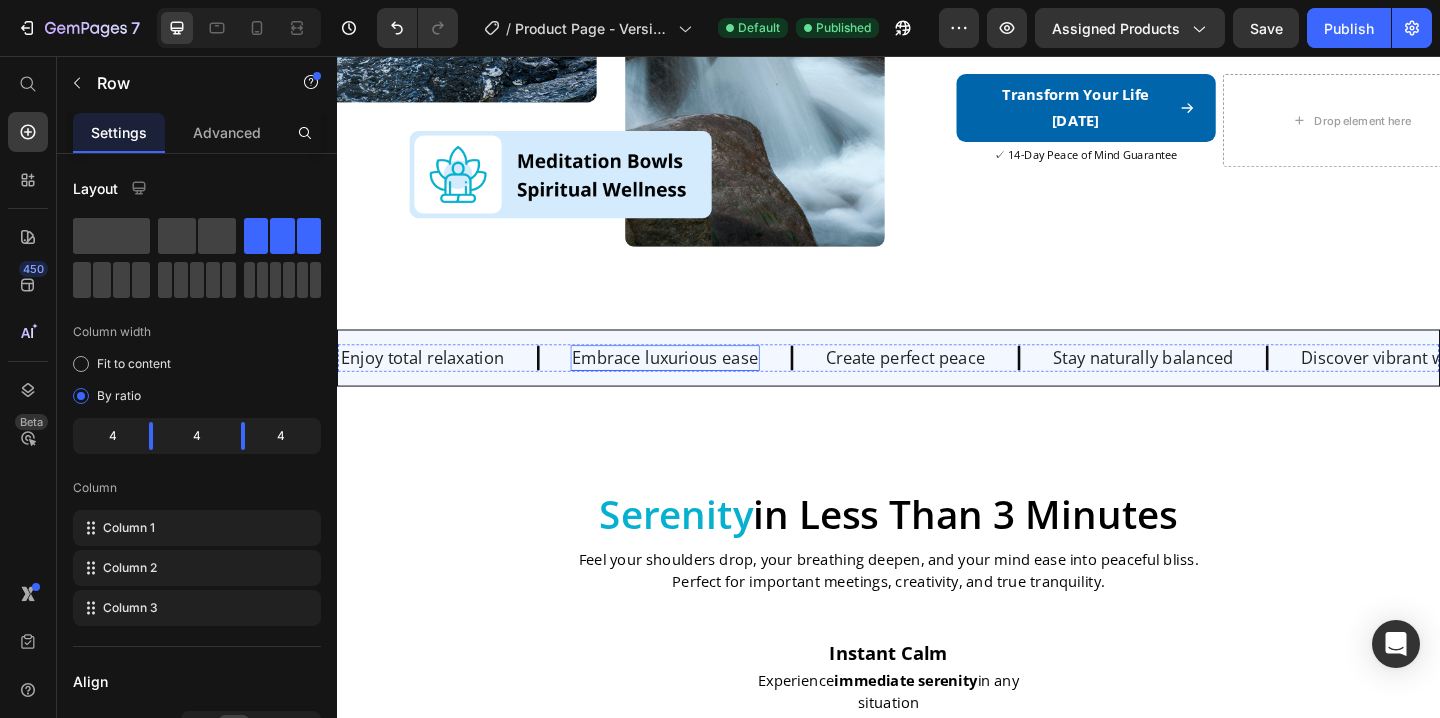 click on "Embrace luxurious ease" at bounding box center [694, 384] 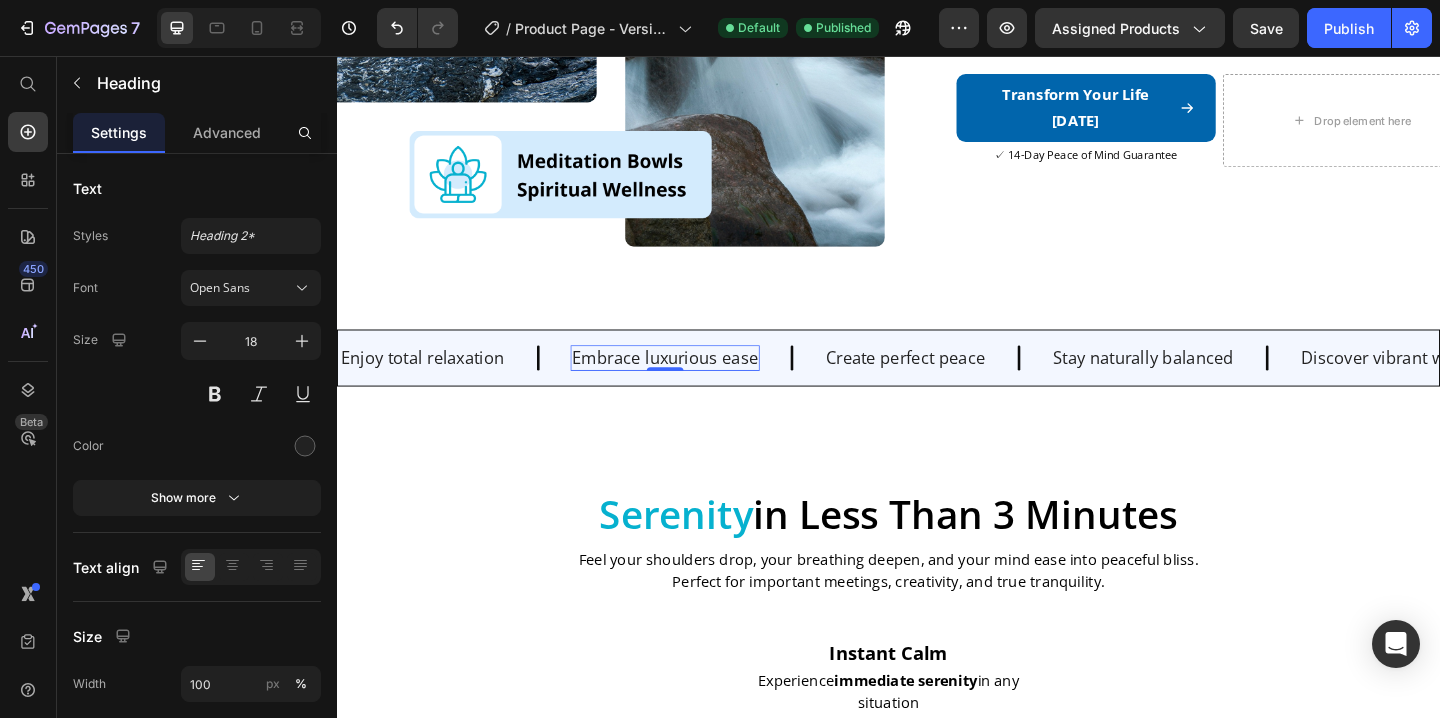 click on "Embrace luxurious ease" at bounding box center (694, 384) 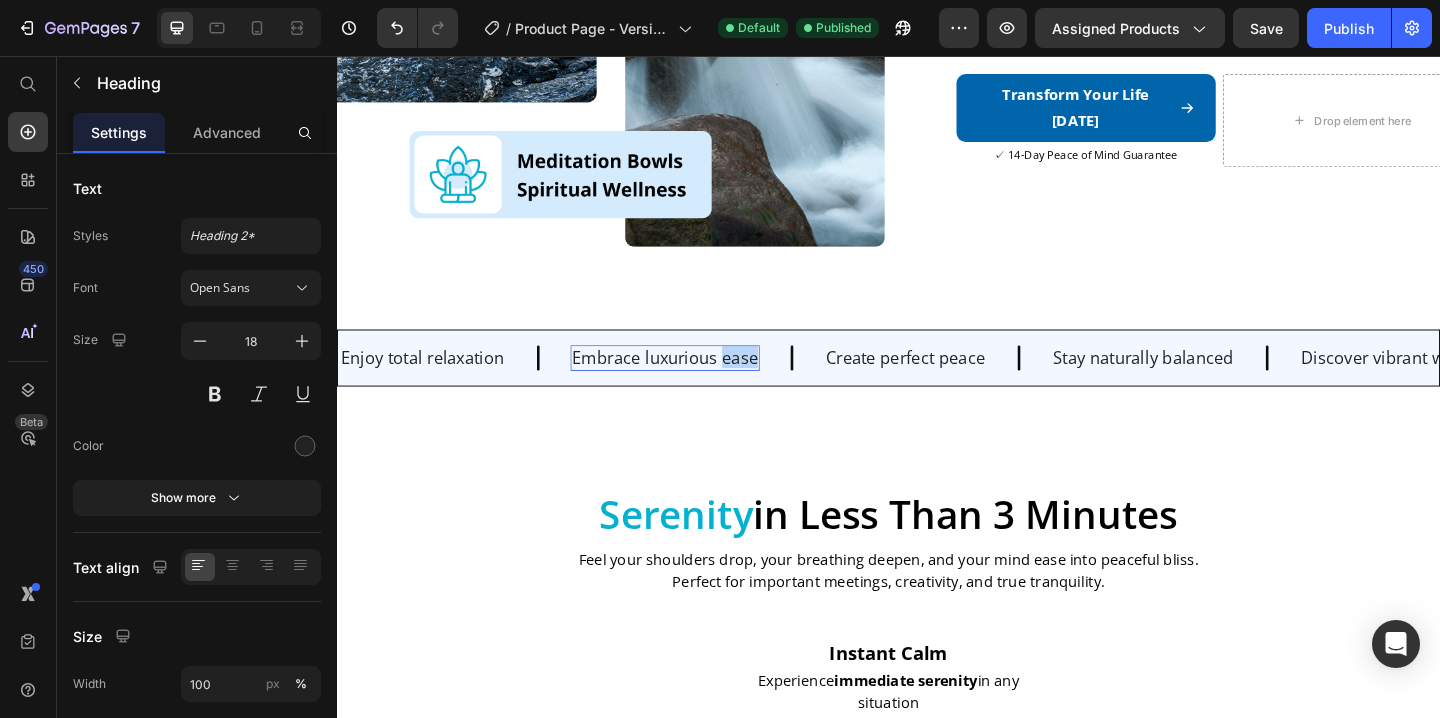 click on "Embrace luxurious ease" at bounding box center [694, 384] 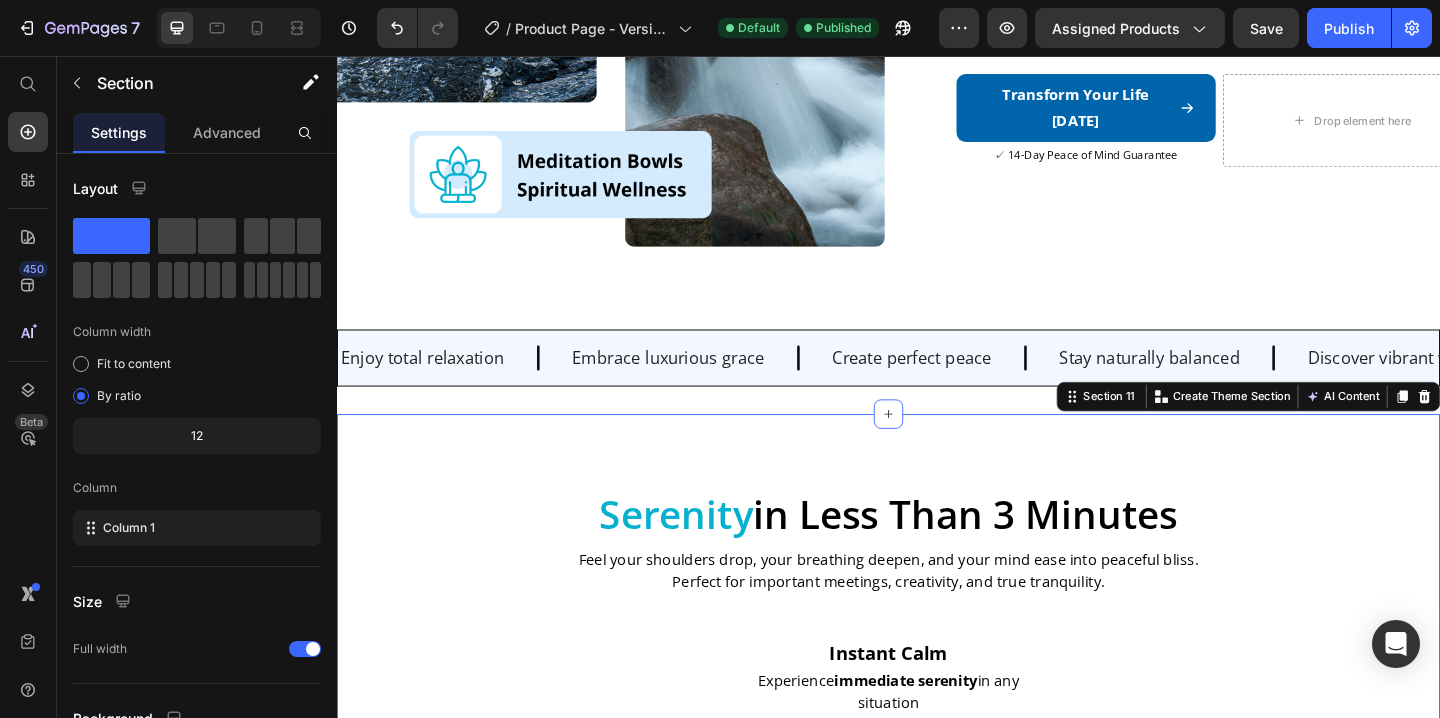 click on "Serenity  in Less Than 3 Minutes Heading Feel your shoulders drop, your breathing deepen, and your mind ease into peaceful bliss.  Perfect for important meetings, creativity, and true tranquility. Text Block Row Decision Power Heading Make important choices with  clear wisdom  and confidence Text Block Row Morning Clarity Heading Start each day  clear , focused, and ready for anything Text Block Row Instant Calm Heading Experience  immediate serenity  in any situation Text Block Row Image Perfect Sleep Prep Heading Finish your day with  gentle peace  for restful sleep Text Block Row Meeting Confidence Heading Enter important conversations feeling  composed  and sharp Text Block Row Enhanced Creativity Heading Spark  innovative ideas  and flowing inspiration harmoniously Text Block Row Row Section 11   You can create reusable sections Create Theme Section AI Content Write with GemAI What would you like to describe here? Tone and Voice Persuasive Product Show more Generate" at bounding box center (937, 905) 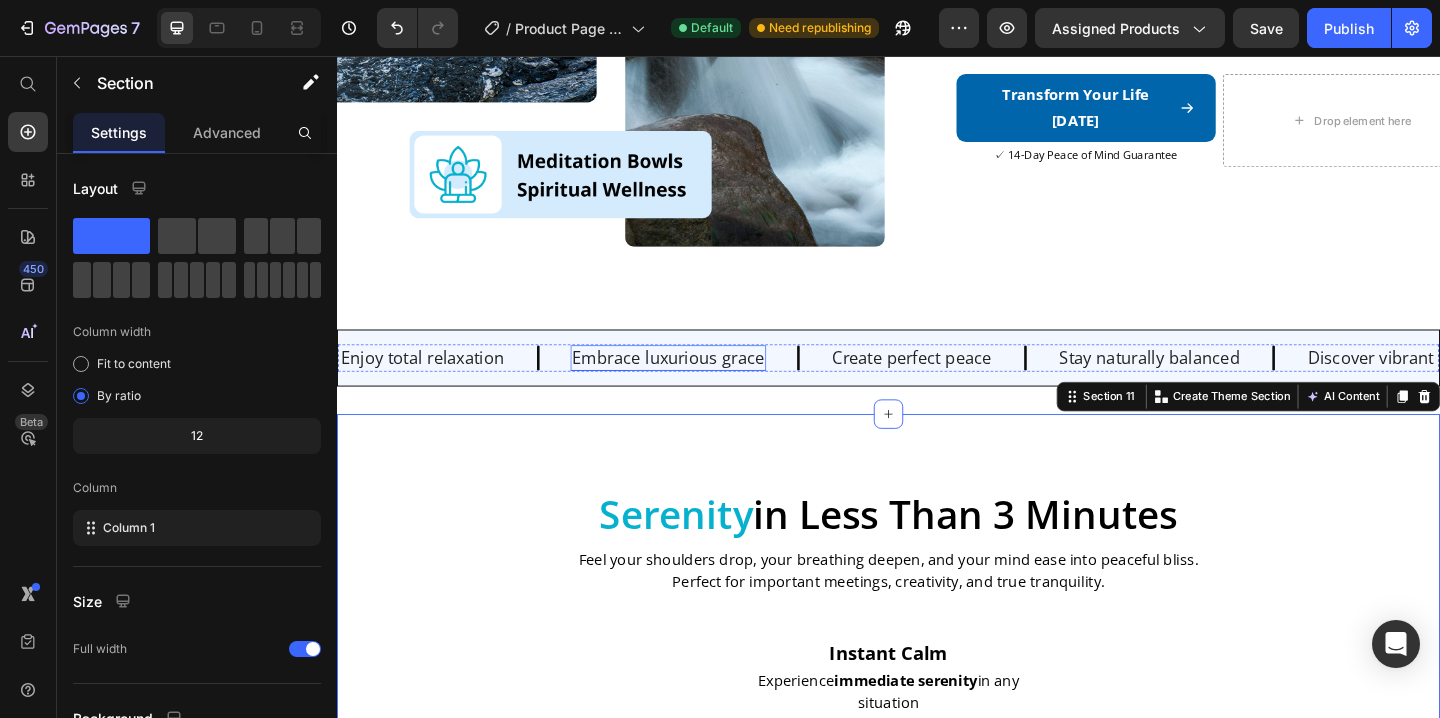 click on "Embrace luxurious grace" at bounding box center [697, 384] 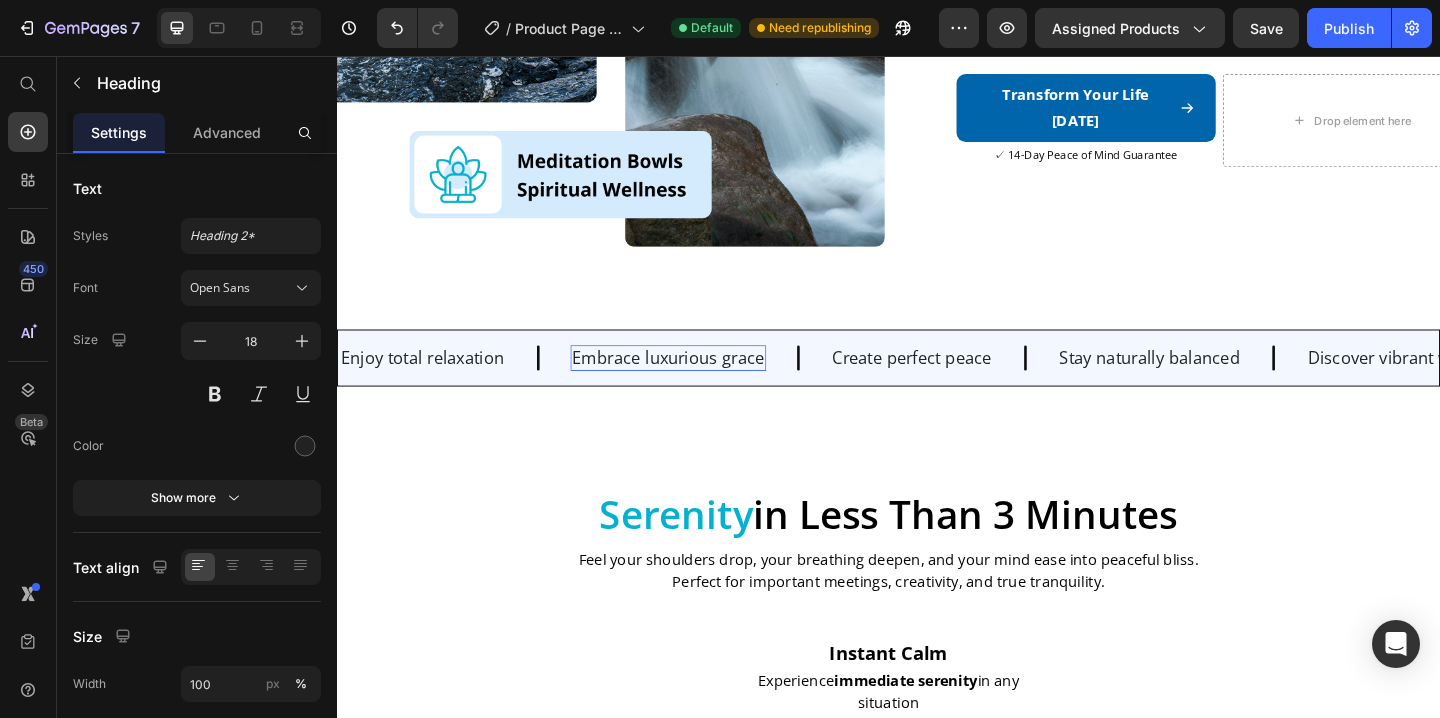 click on "Embrace luxurious grace" at bounding box center (697, 384) 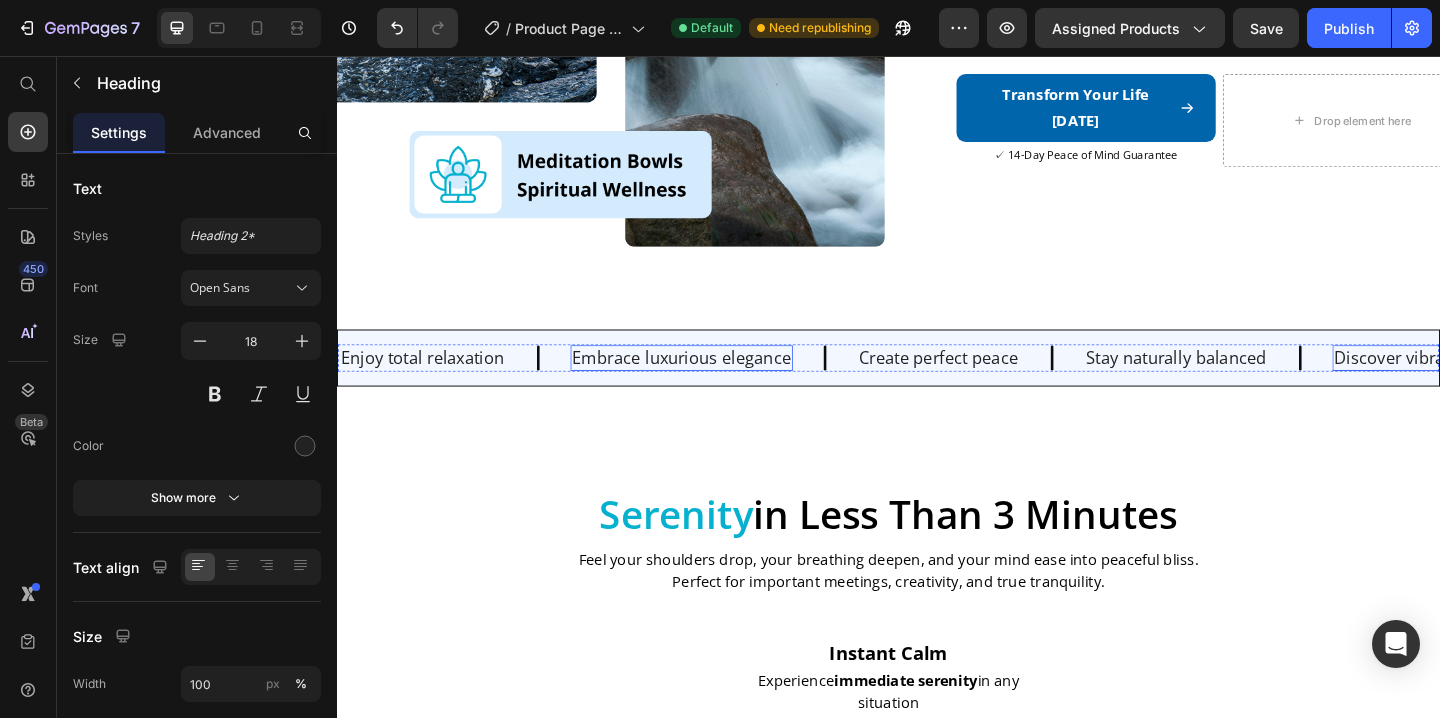 click on "Discover vibrant wellness" at bounding box center (1529, 384) 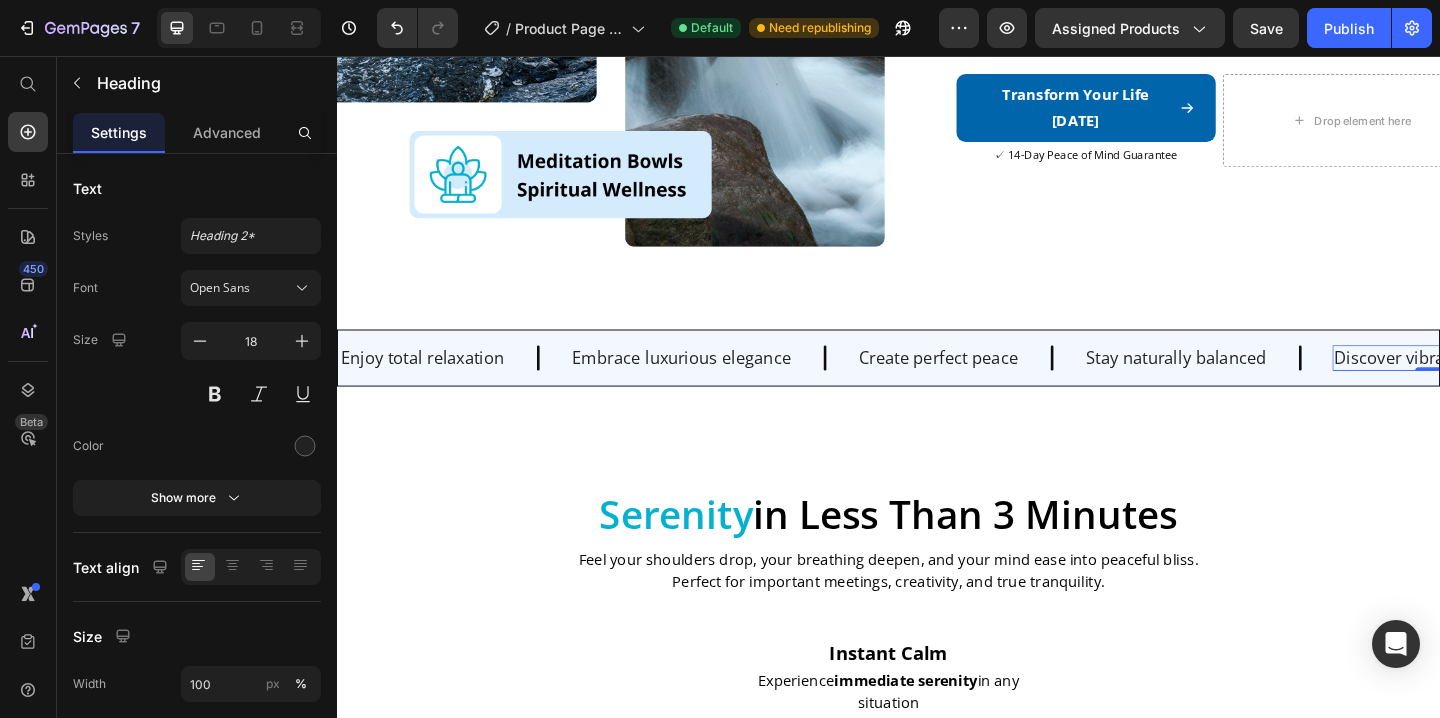click on "Discover vibrant wellness" at bounding box center (1529, 384) 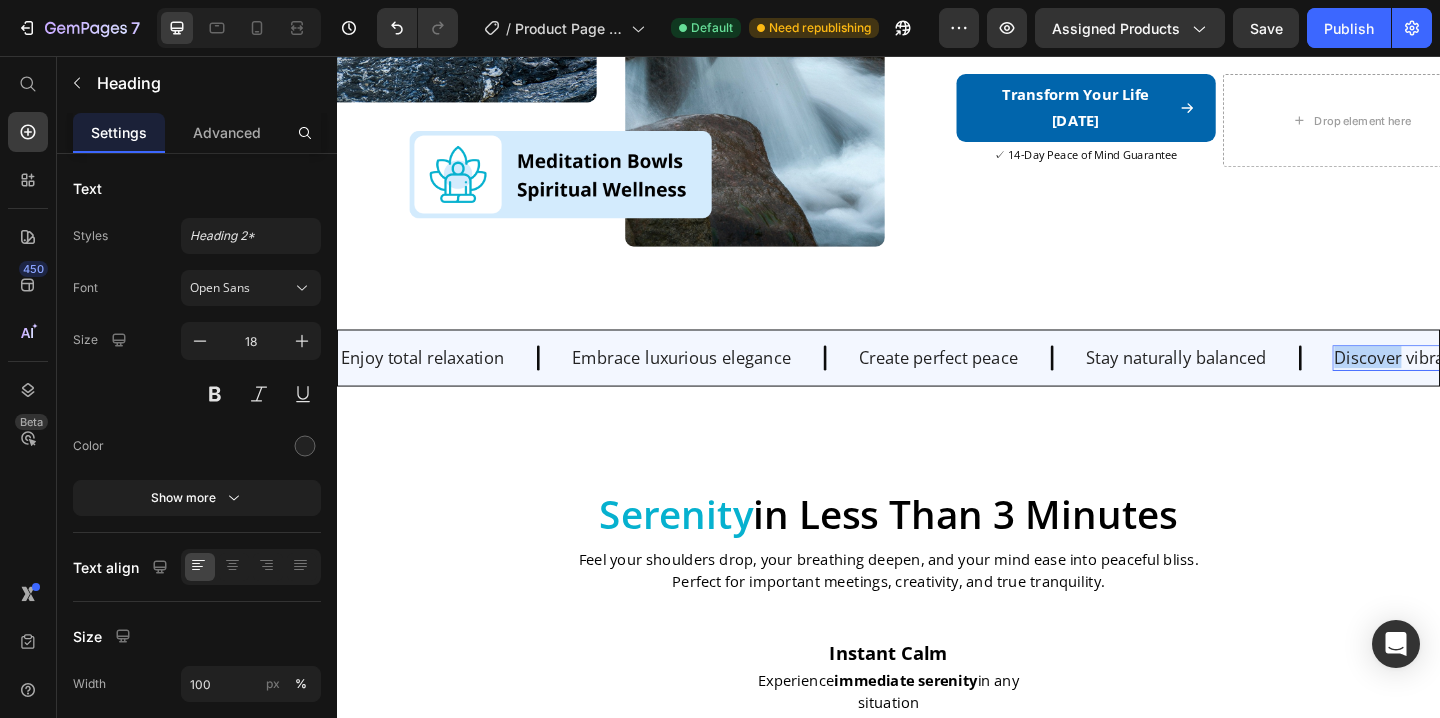 click on "Discover vibrant wellness" at bounding box center (1529, 384) 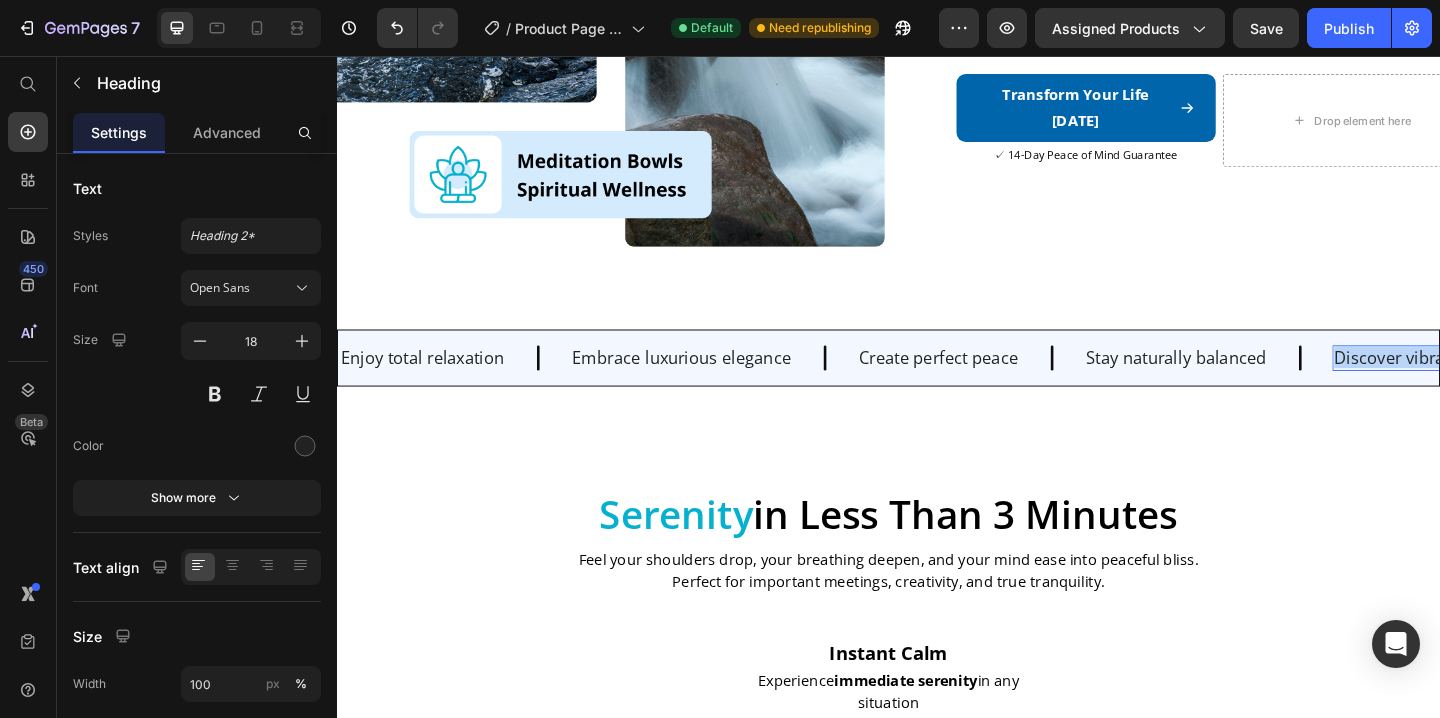 click on "Discover vibrant wellness" at bounding box center [1529, 384] 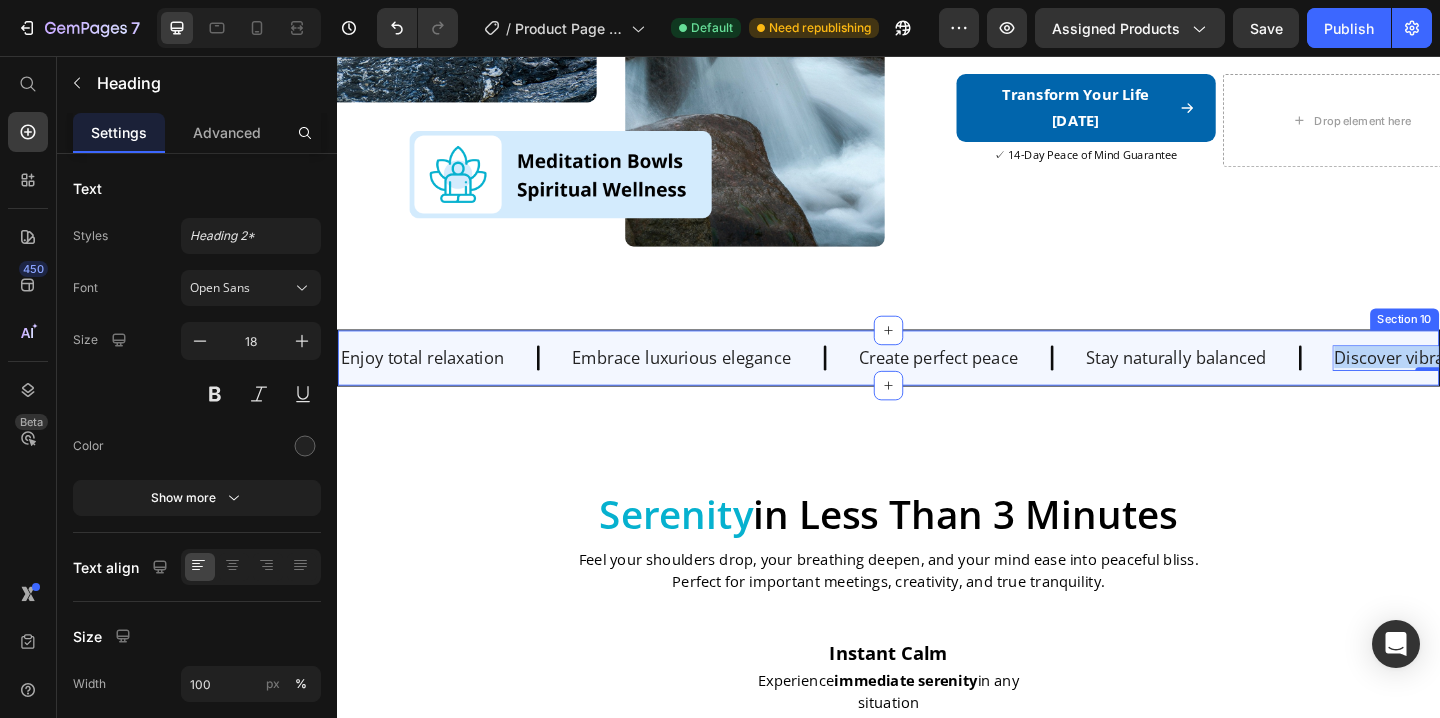 click on "Enjoy total relaxation Heading
Embrace luxurious elegance Heading
Create perfect peace Heading
Stay naturally balanced Heading
Discover vibrant wellness Heading   0
Enjoy total relaxation Heading
Embrace luxurious elegance Heading
Create perfect peace Heading
Stay naturally balanced Heading
Discover vibrant wellness Heading   0
Marquee Section 10" at bounding box center [937, 385] 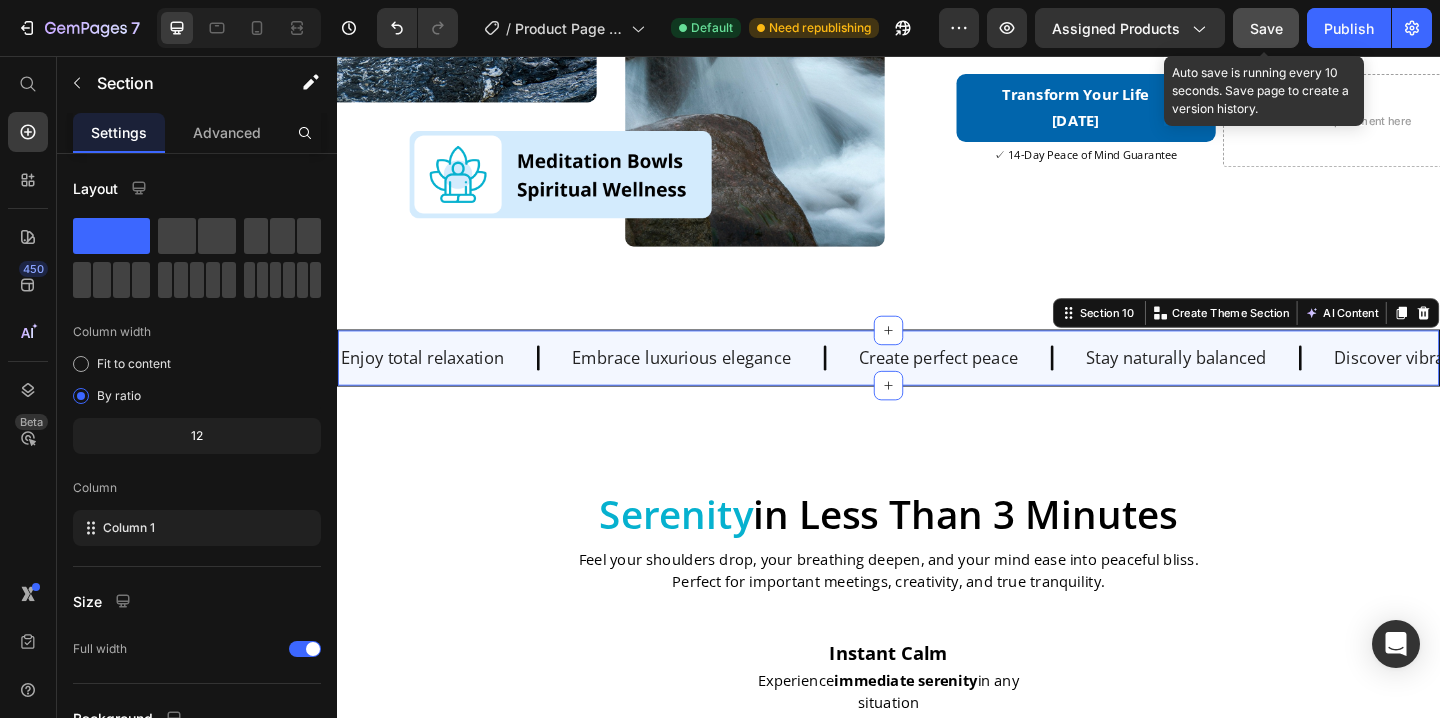 click on "Save" 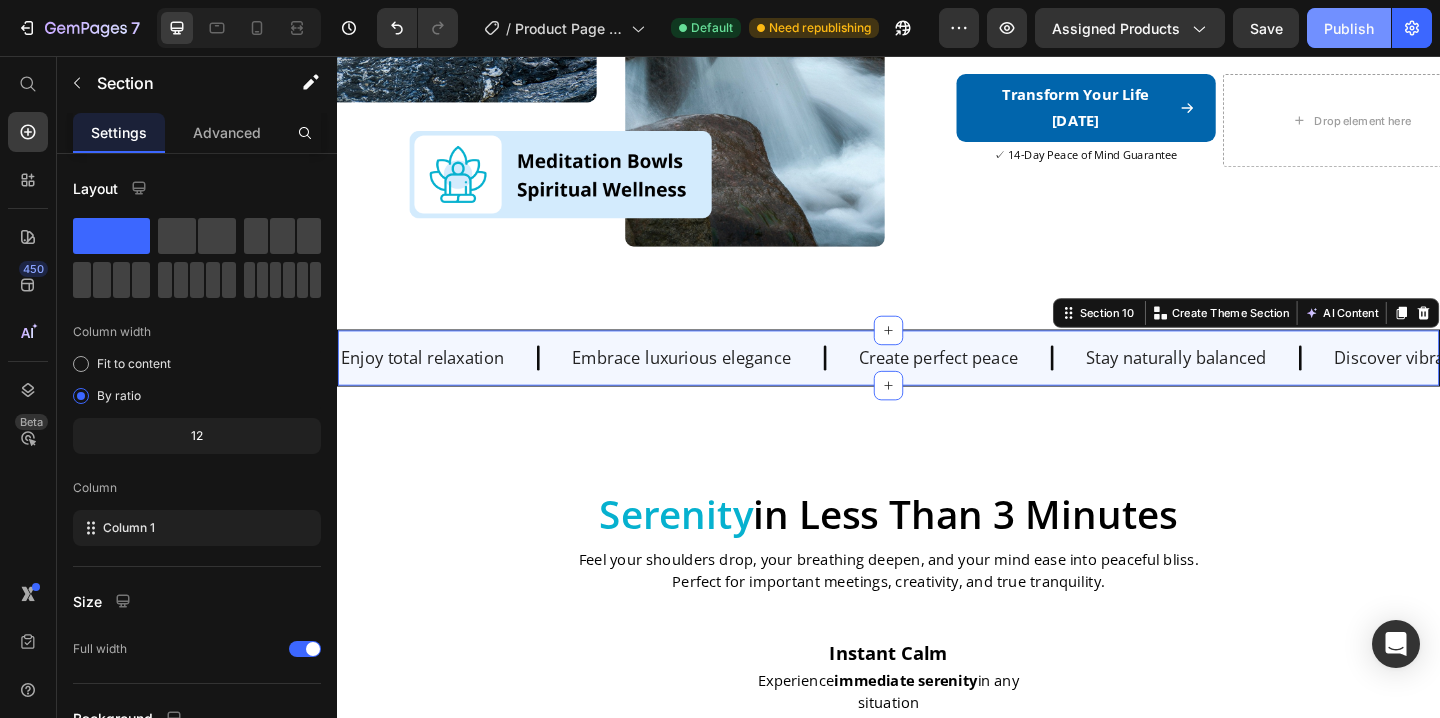 click on "Publish" 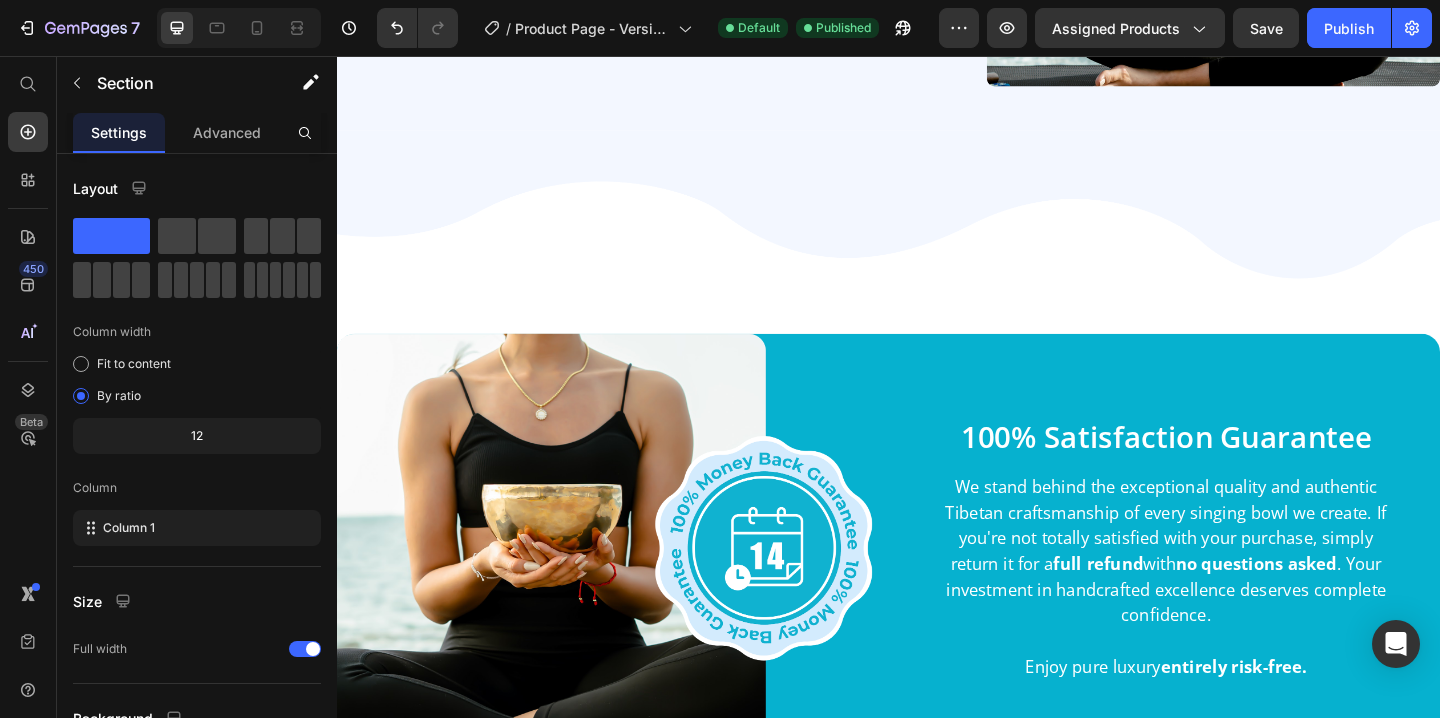 scroll, scrollTop: 3446, scrollLeft: 0, axis: vertical 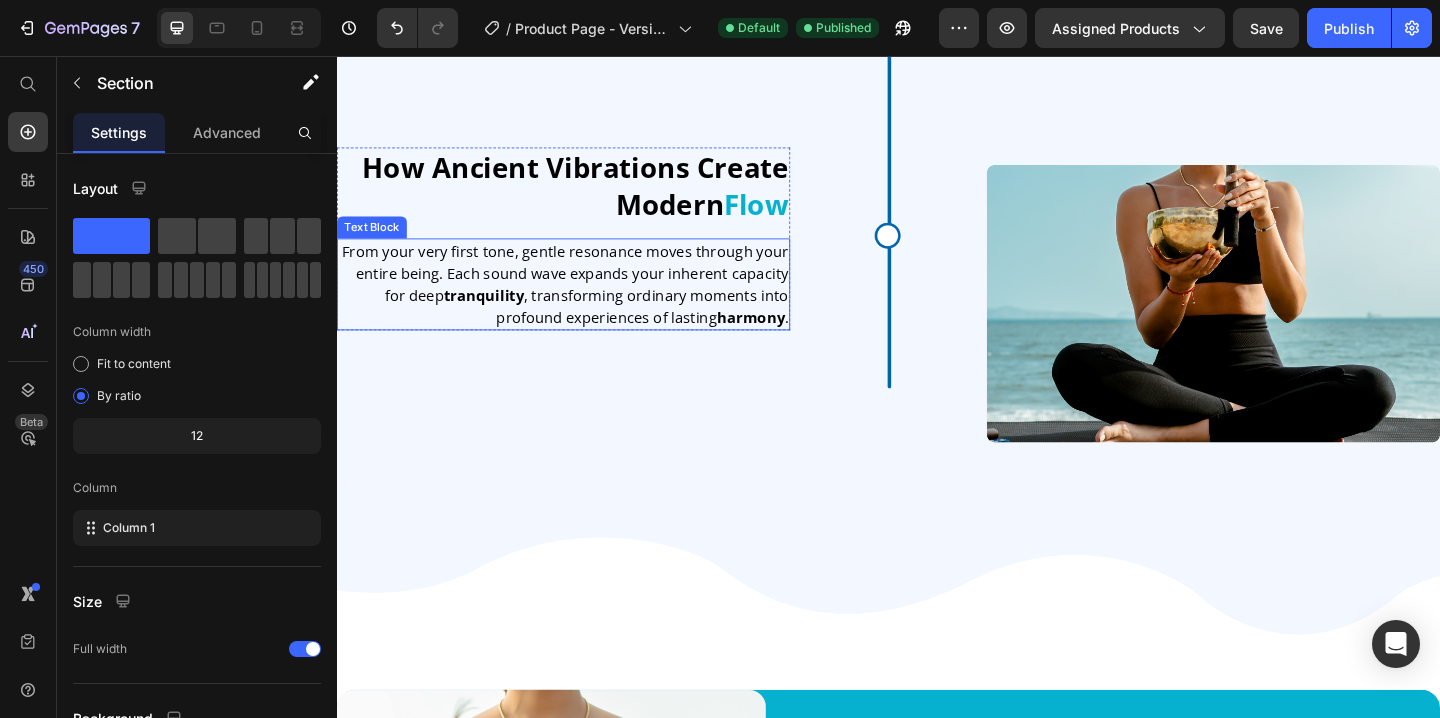 click on "From your very first tone, gentle resonance moves through your entire being. Each sound wave expands your inherent capacity for deep  tranquility , transforming ordinary moments into profound experiences of lasting  harmony ." at bounding box center [583, 304] 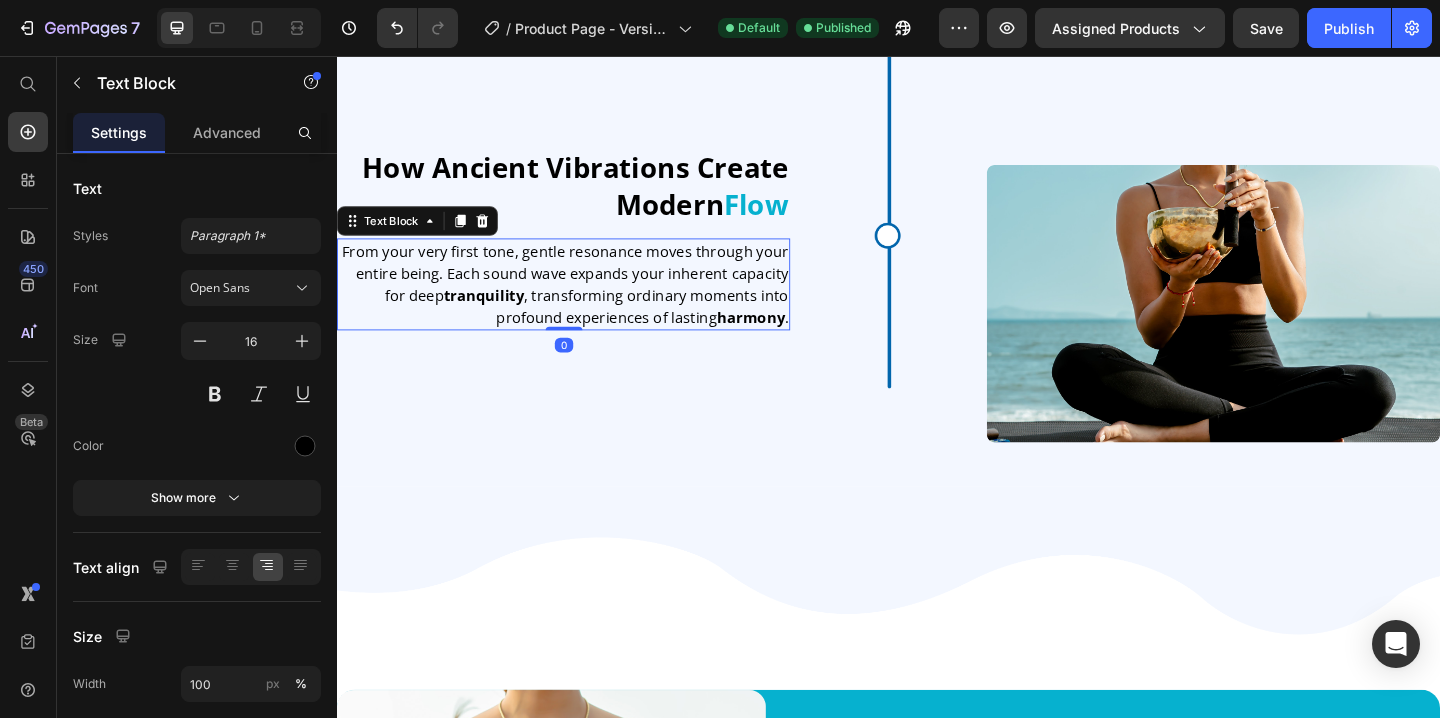 click on "From your very first tone, gentle resonance moves through your entire being. Each sound wave expands your inherent capacity for deep  tranquility , transforming ordinary moments into profound experiences of lasting  harmony ." at bounding box center (583, 304) 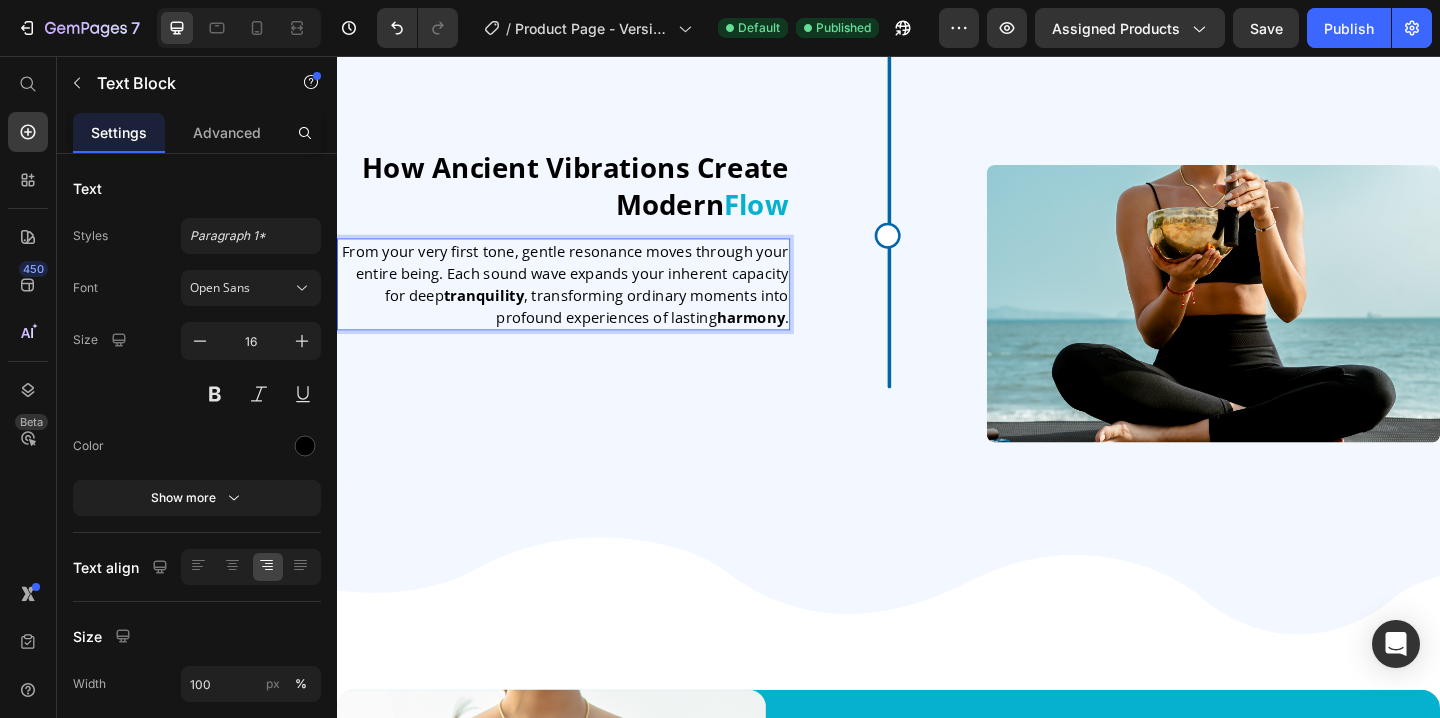click on "From your very first tone, gentle resonance moves through your entire being. Each sound wave expands your inherent capacity for deep  tranquility , transforming ordinary moments into profound experiences of lasting  harmony ." at bounding box center (583, 304) 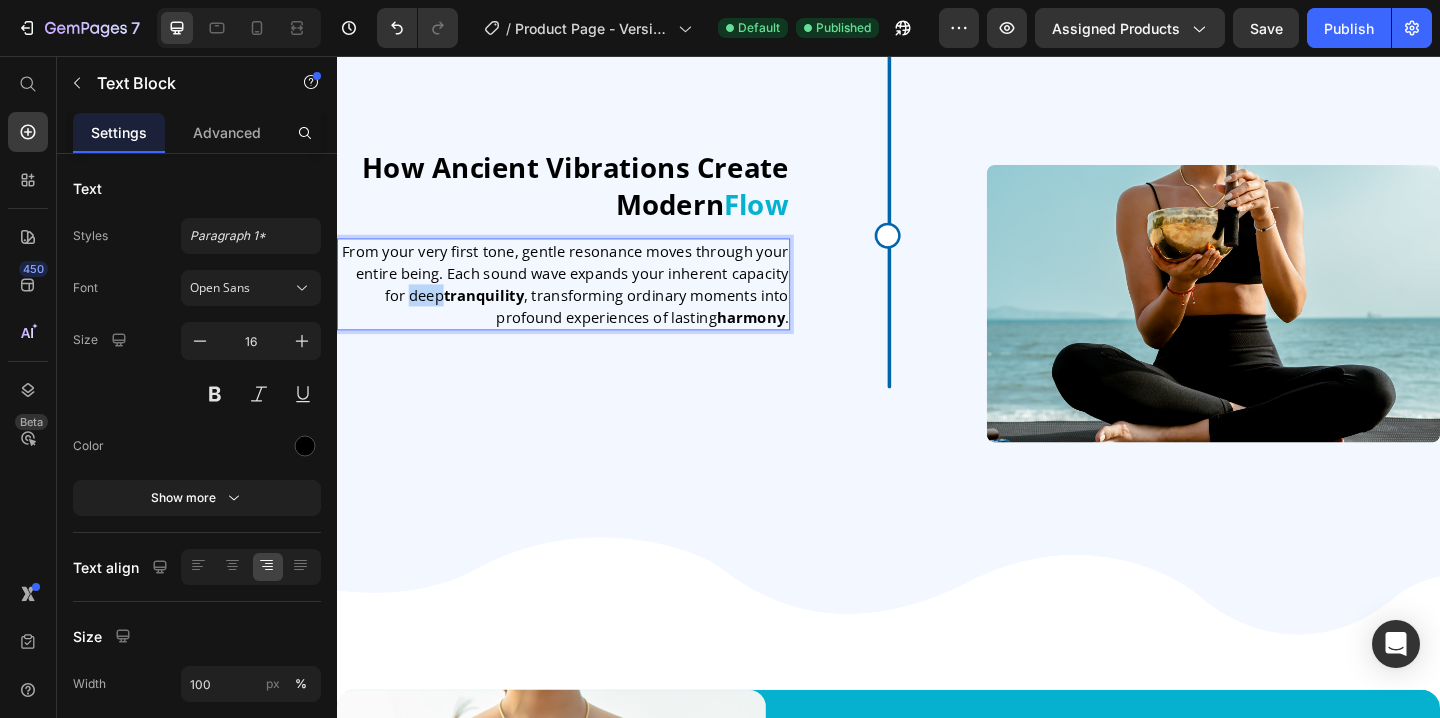 click on "From your very first tone, gentle resonance moves through your entire being. Each sound wave expands your inherent capacity for deep  tranquility , transforming ordinary moments into profound experiences of lasting  harmony ." at bounding box center [583, 304] 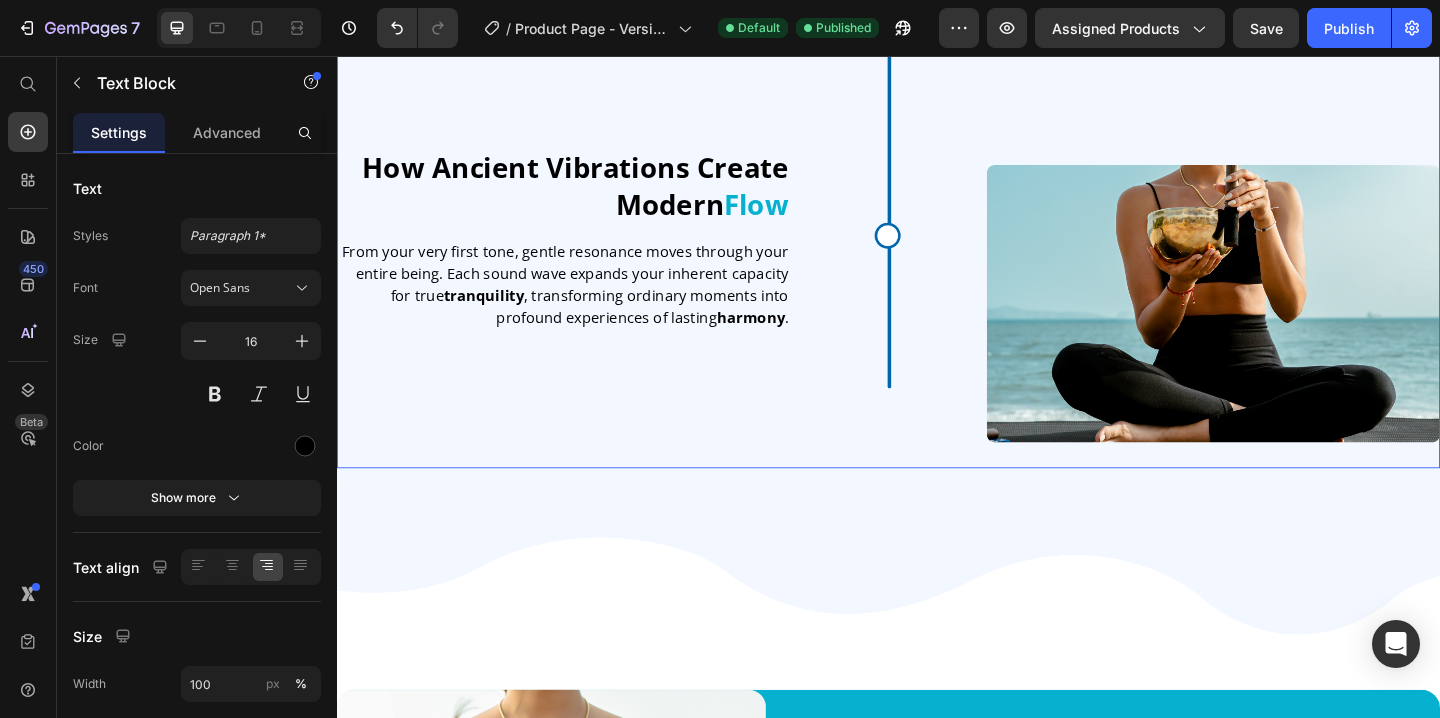 click on "Image Row How Ancient Vibrations Create Modern  Flow Heading From your very first tone, gentle resonance moves through your entire being. Each sound wave expands your inherent capacity for true  tranquility , transforming ordinary moments into profound experiences of lasting  harmony . Text Block Row Crafted to Align With Your  Intention Heading Every bowl is individually selected and shaped by master artisans who understand how sound transforms consciousness. Each resonant tone guides you deeper into your practice, creating the centered presence you desire. Text Block Row Row" at bounding box center (583, 105) 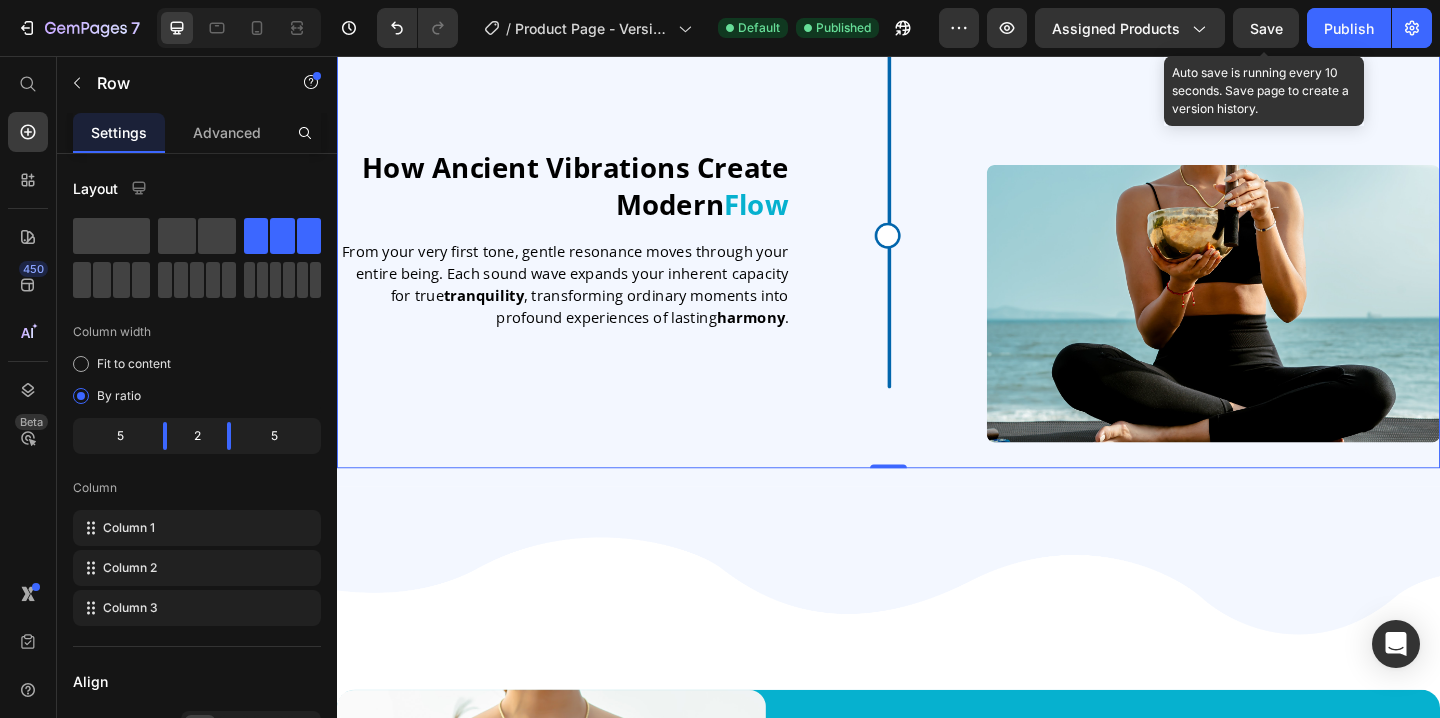 click on "Save" at bounding box center (1266, 28) 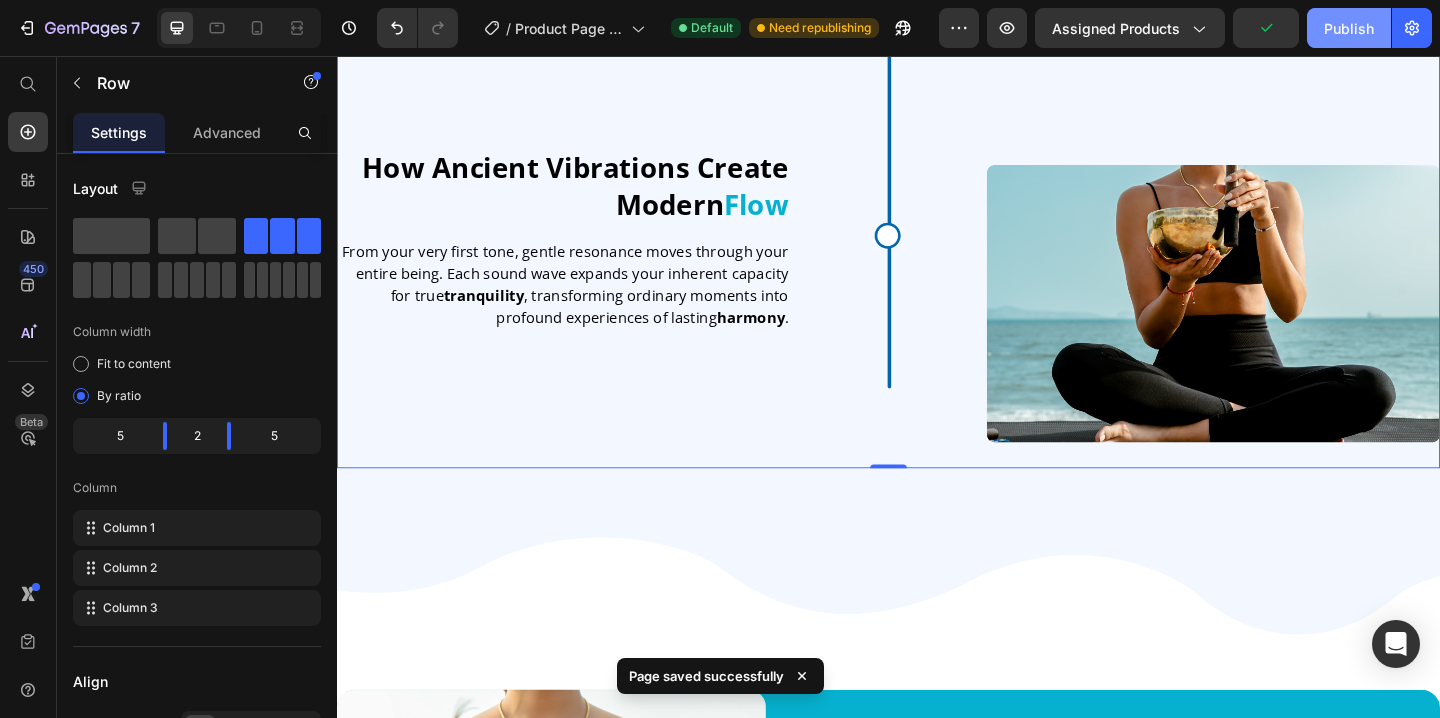 click on "Publish" at bounding box center [1349, 28] 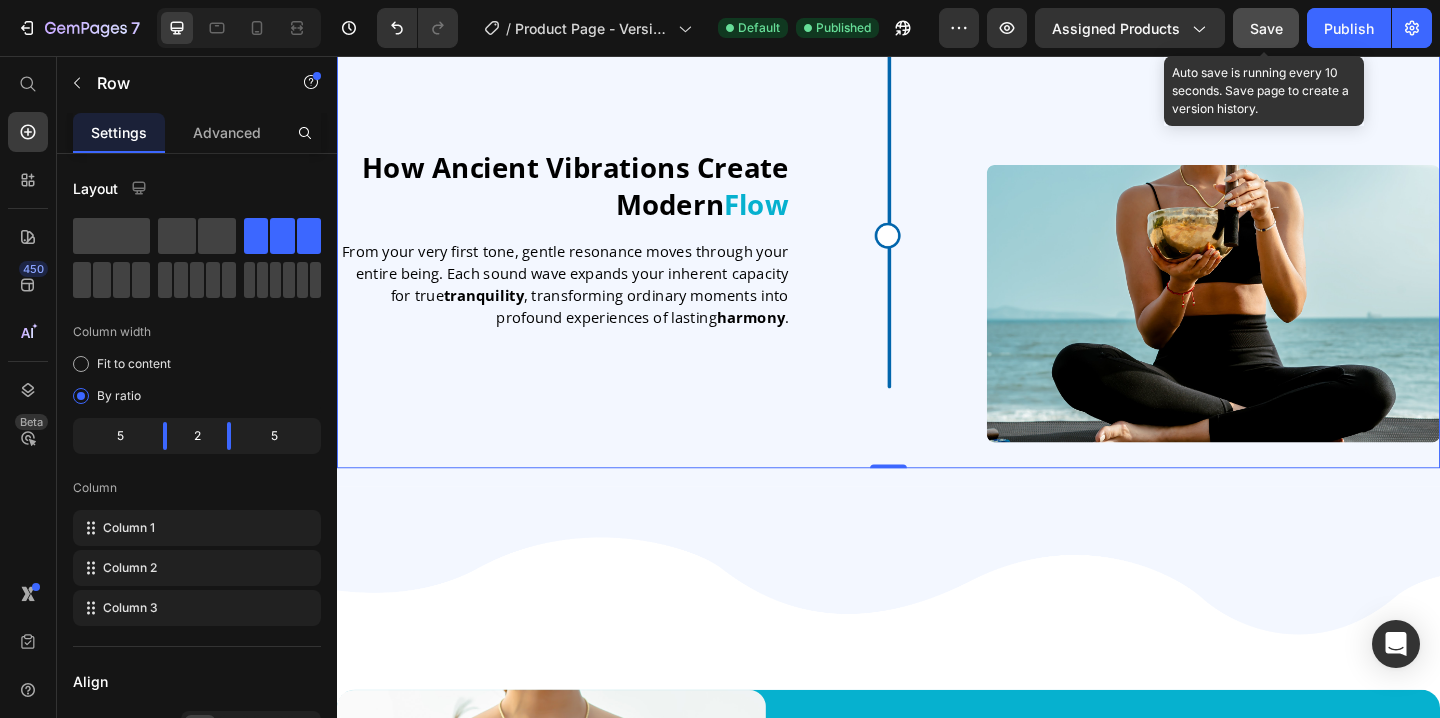 click on "Save" 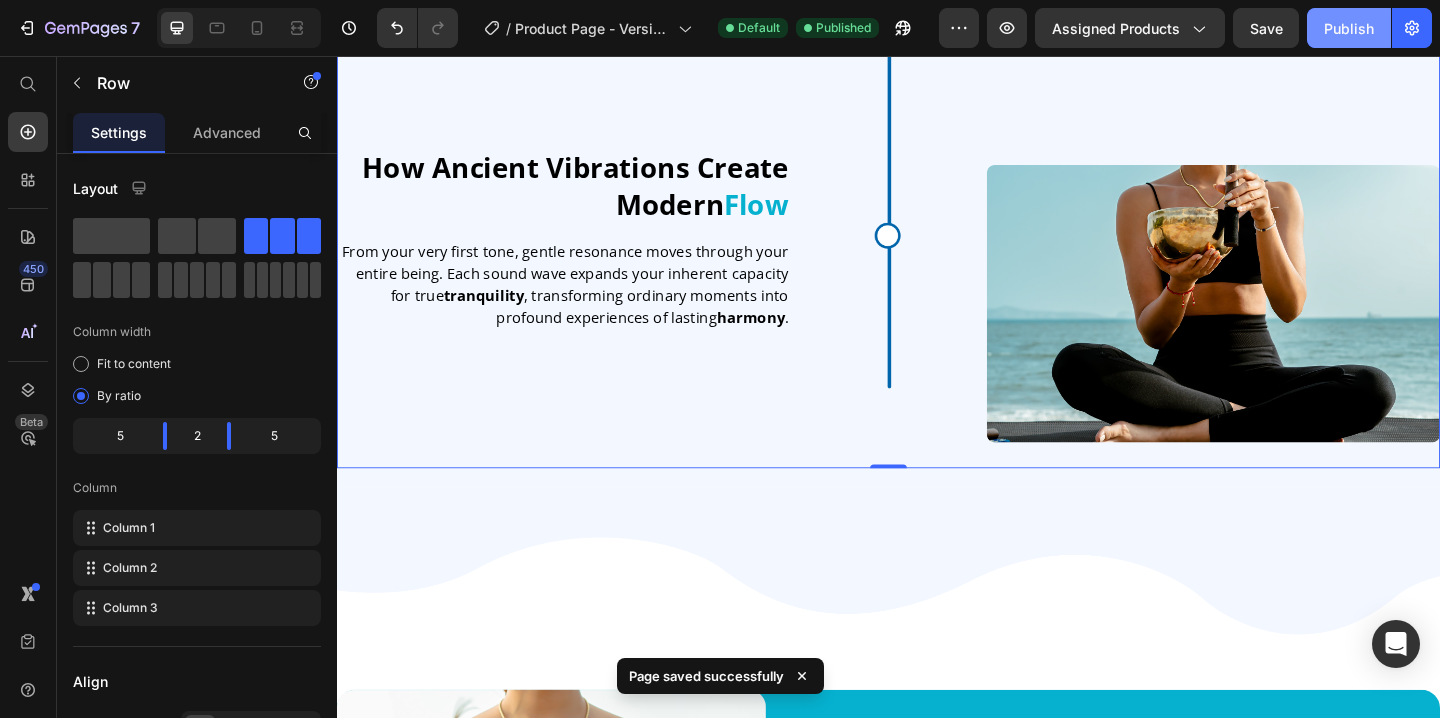 click on "Publish" at bounding box center [1349, 28] 